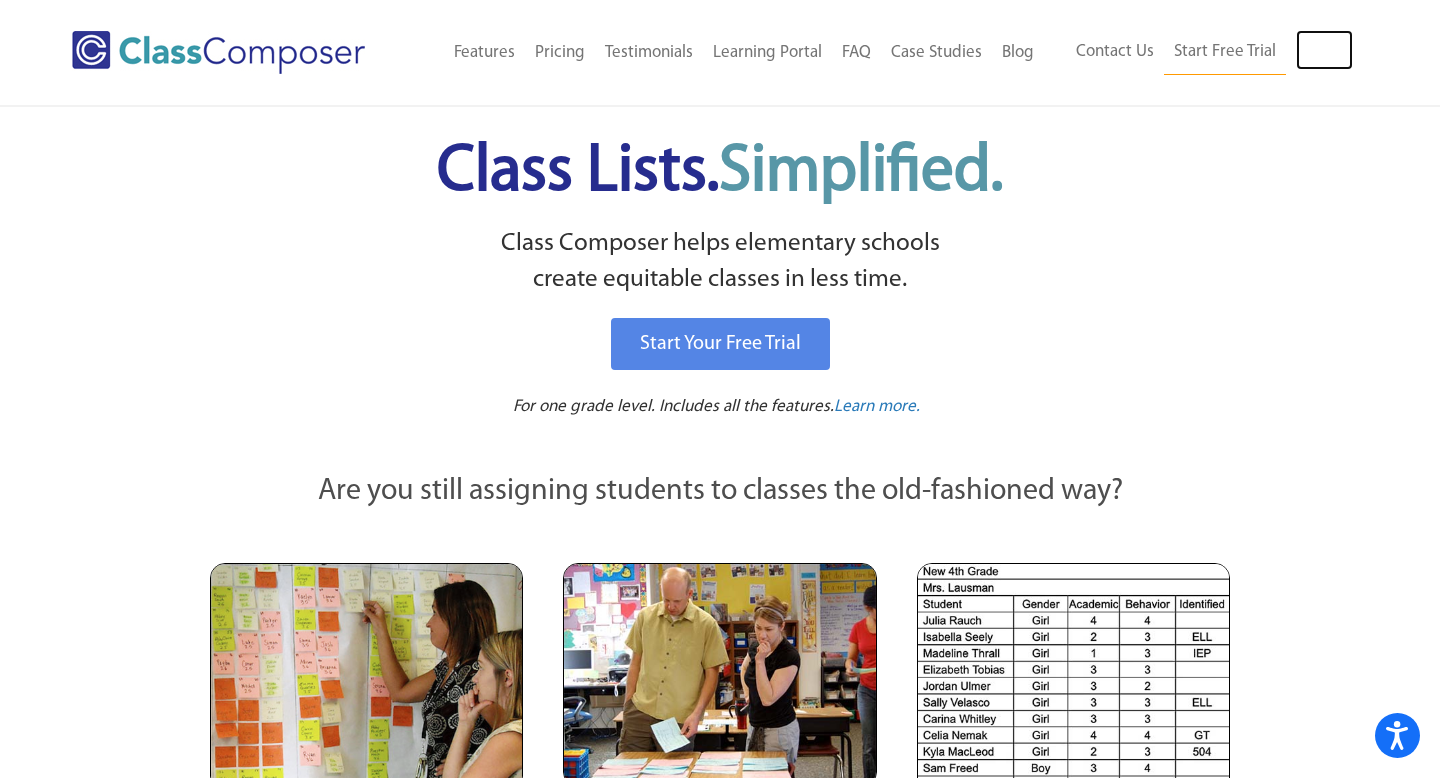 scroll, scrollTop: 0, scrollLeft: 0, axis: both 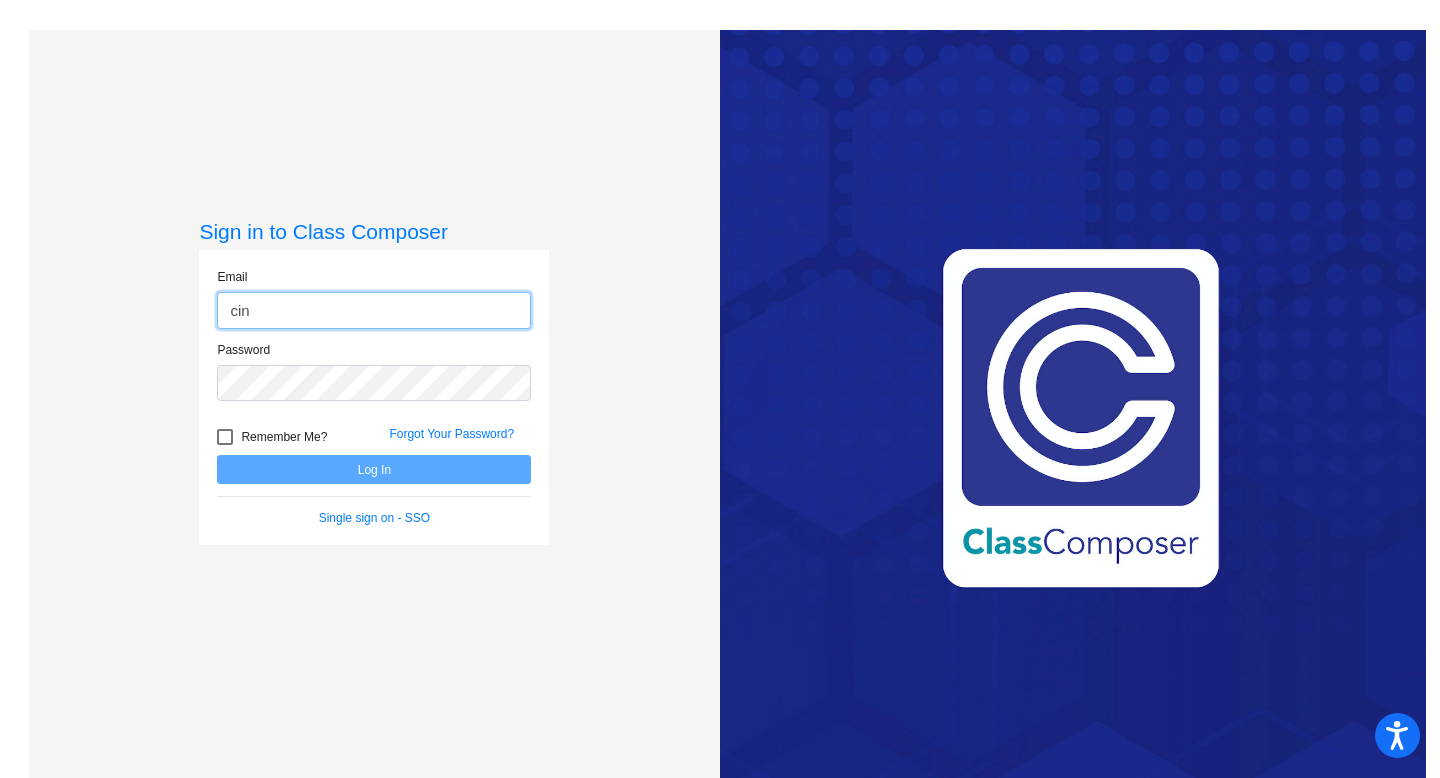 type on "[EMAIL]" 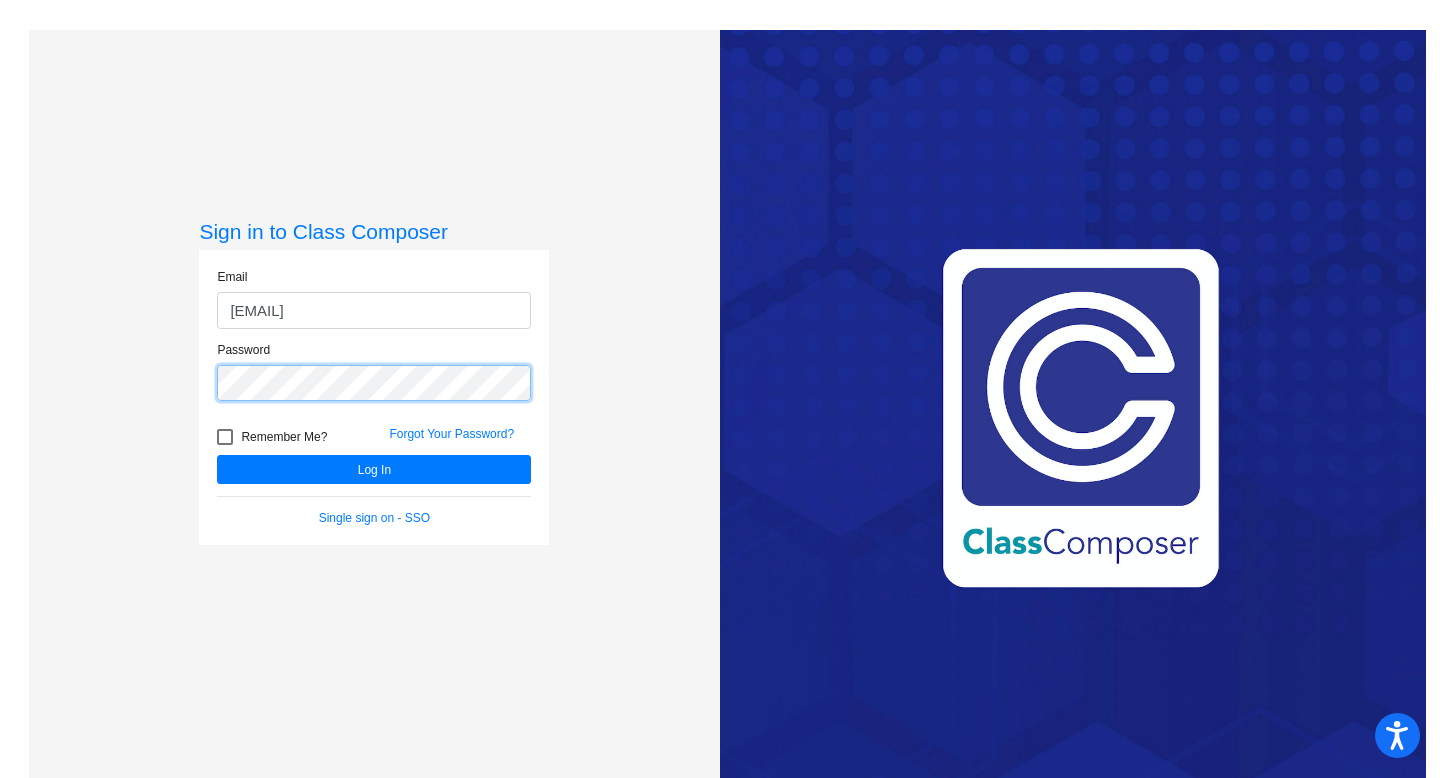 click on "Log In" 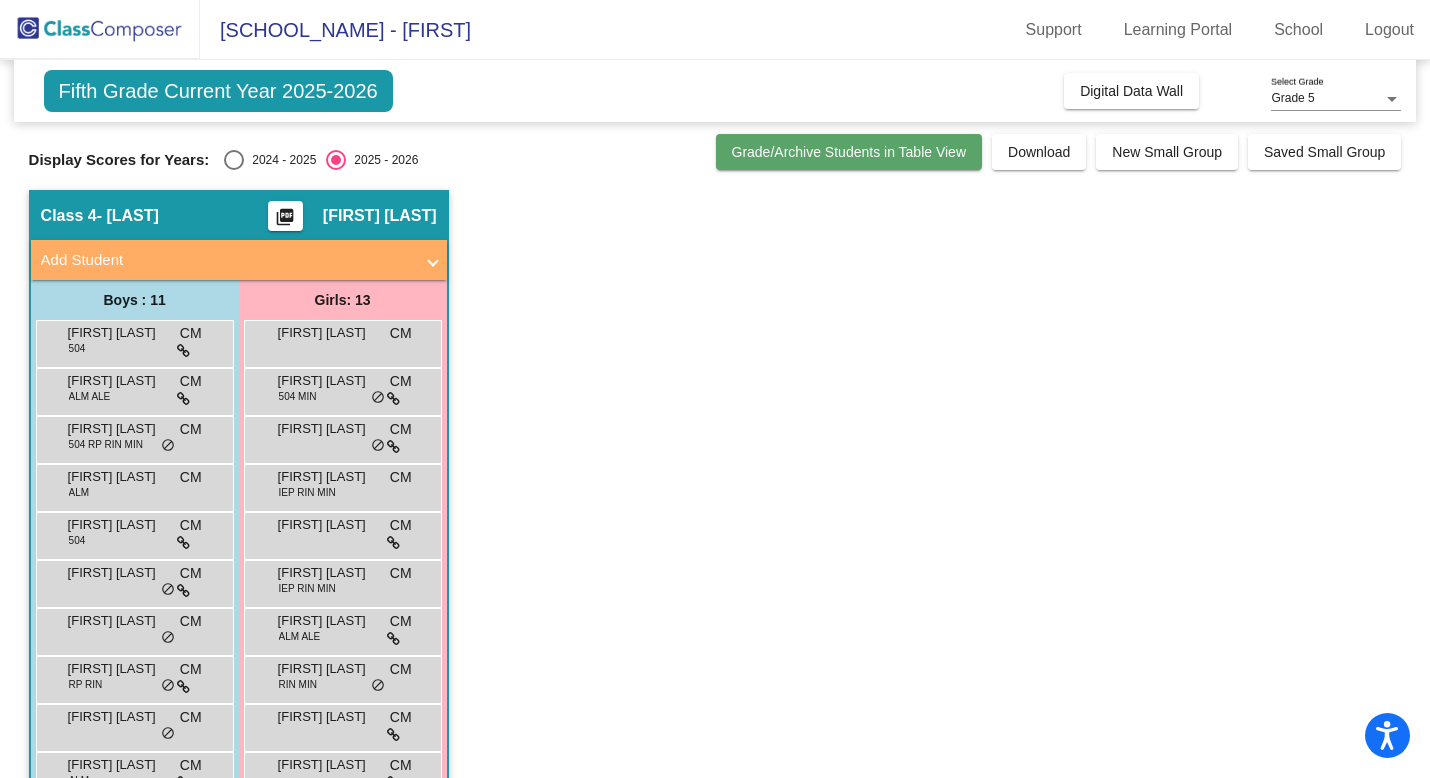 click on "Grade/Archive Students in Table View" 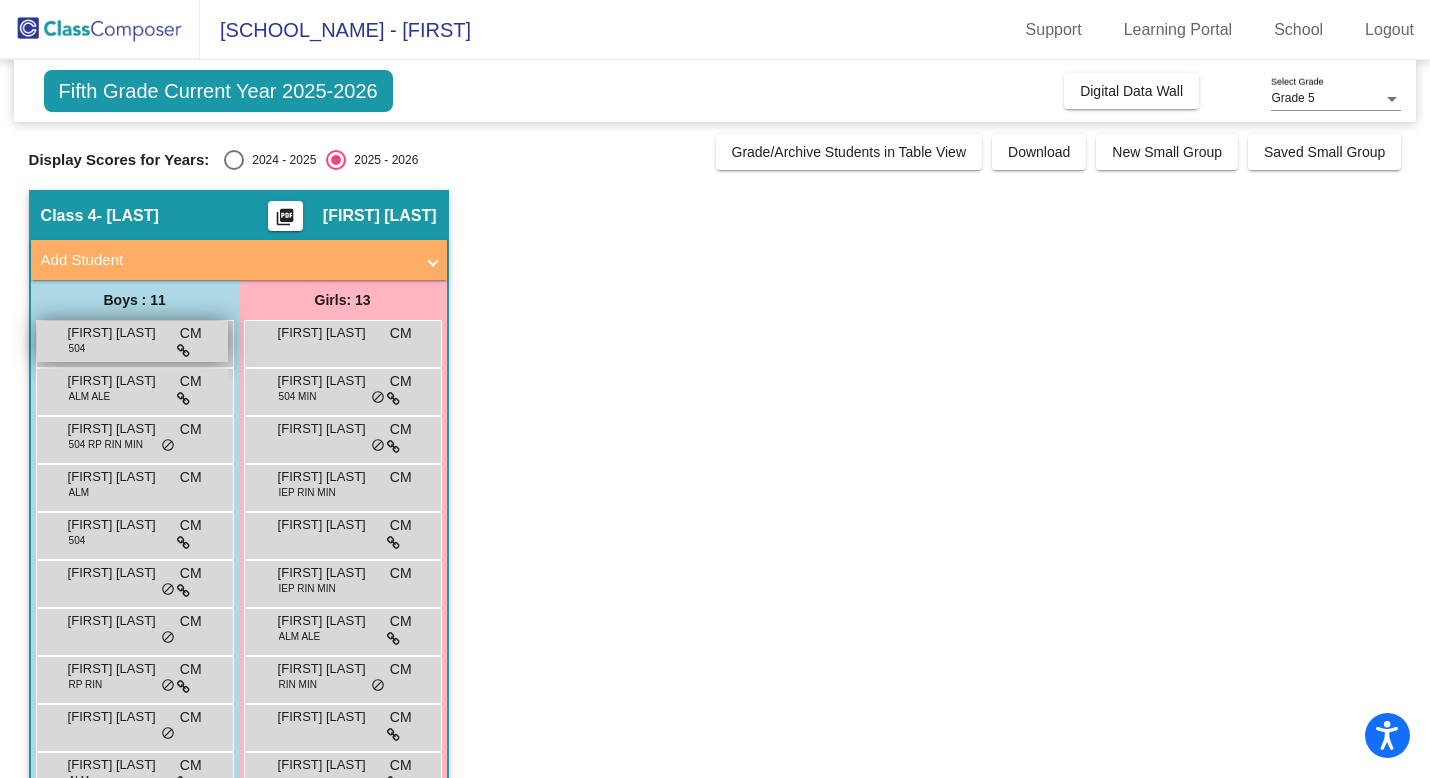 click at bounding box center (183, 351) 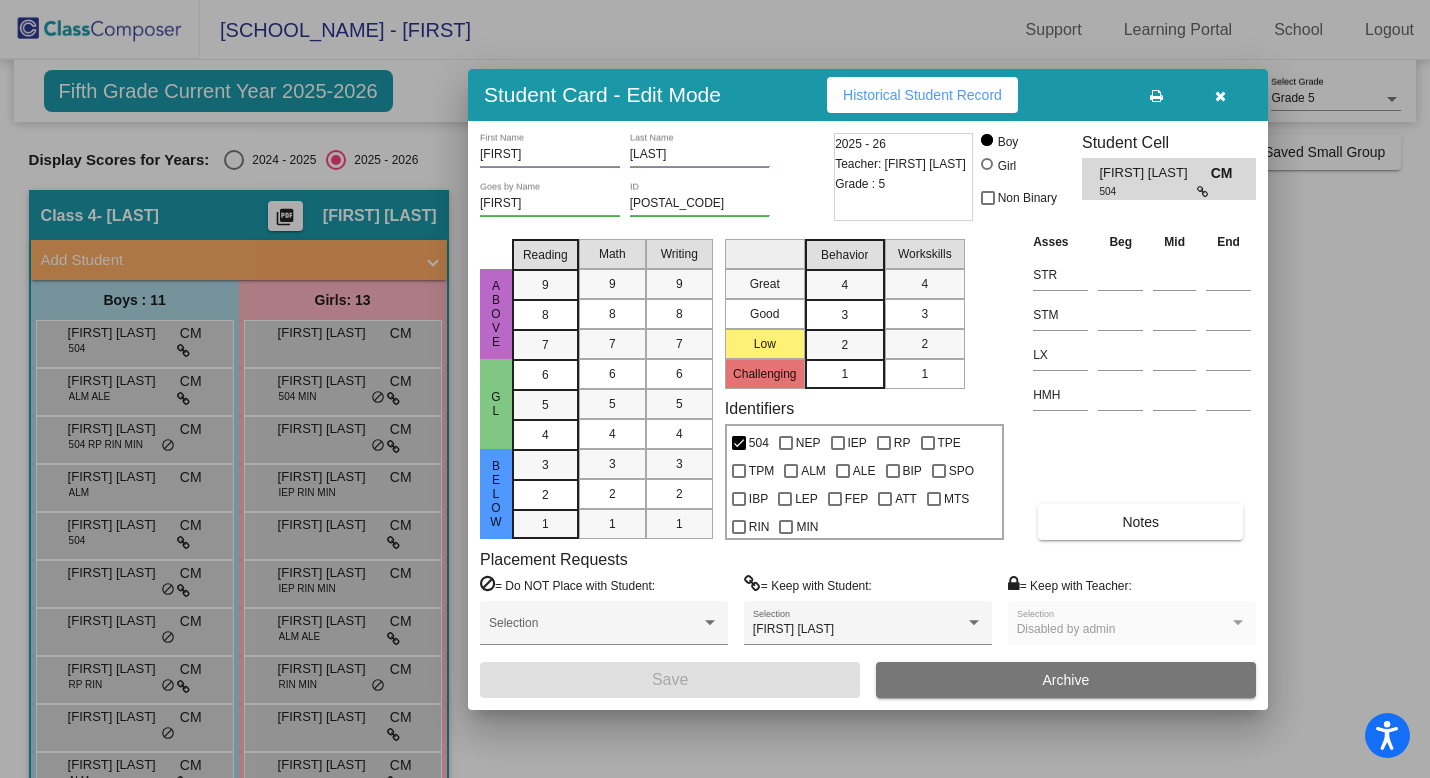 click at bounding box center (1204, 192) 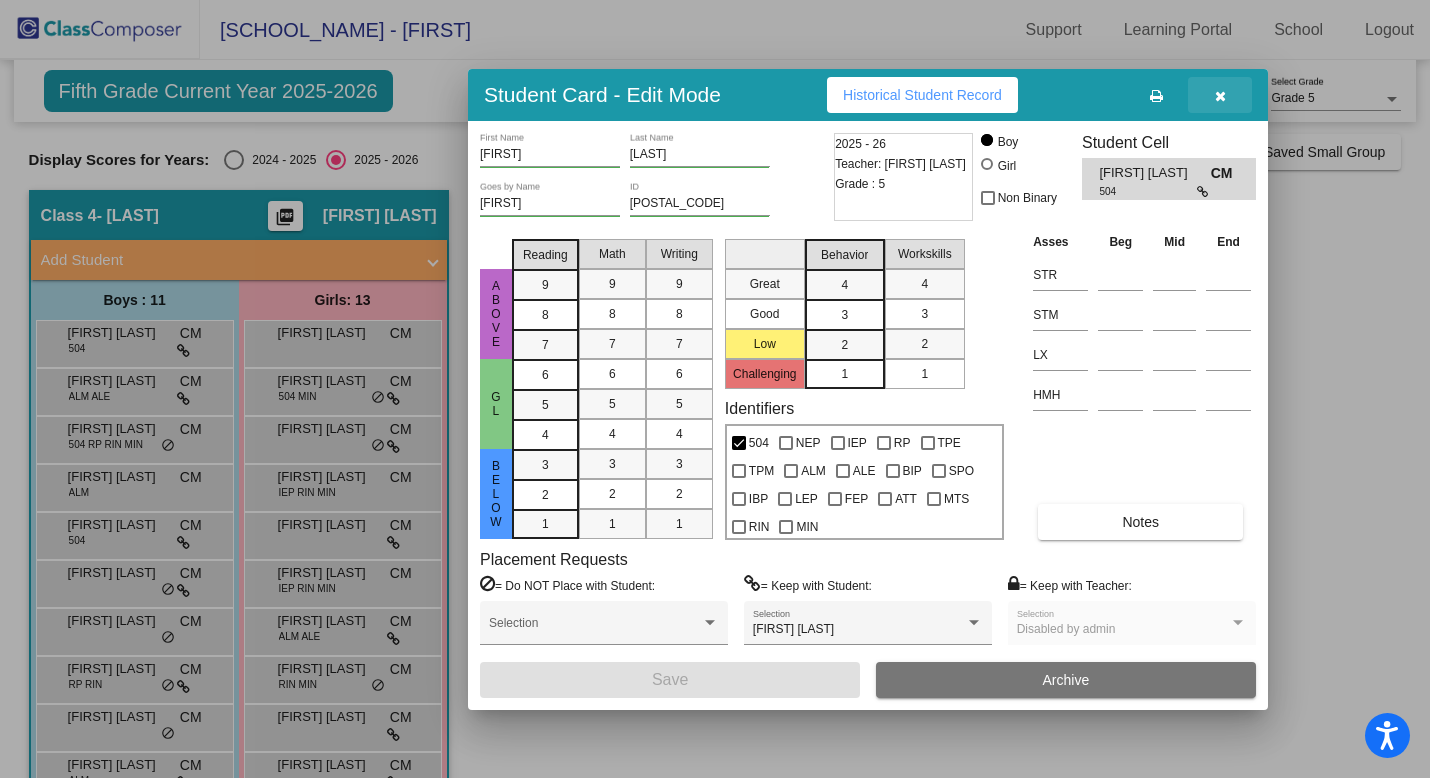 click at bounding box center (1220, 96) 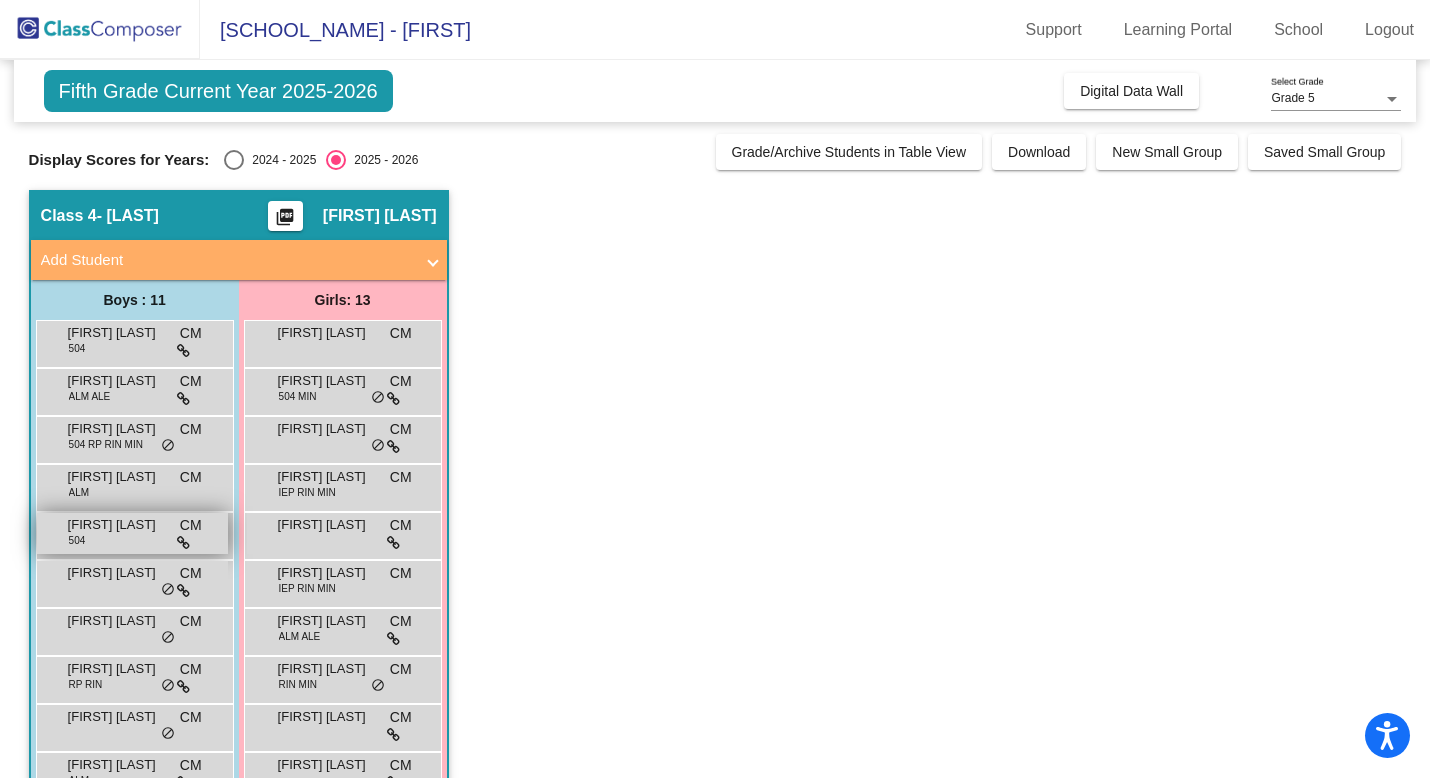 click on "Charlie Taylor" at bounding box center [118, 525] 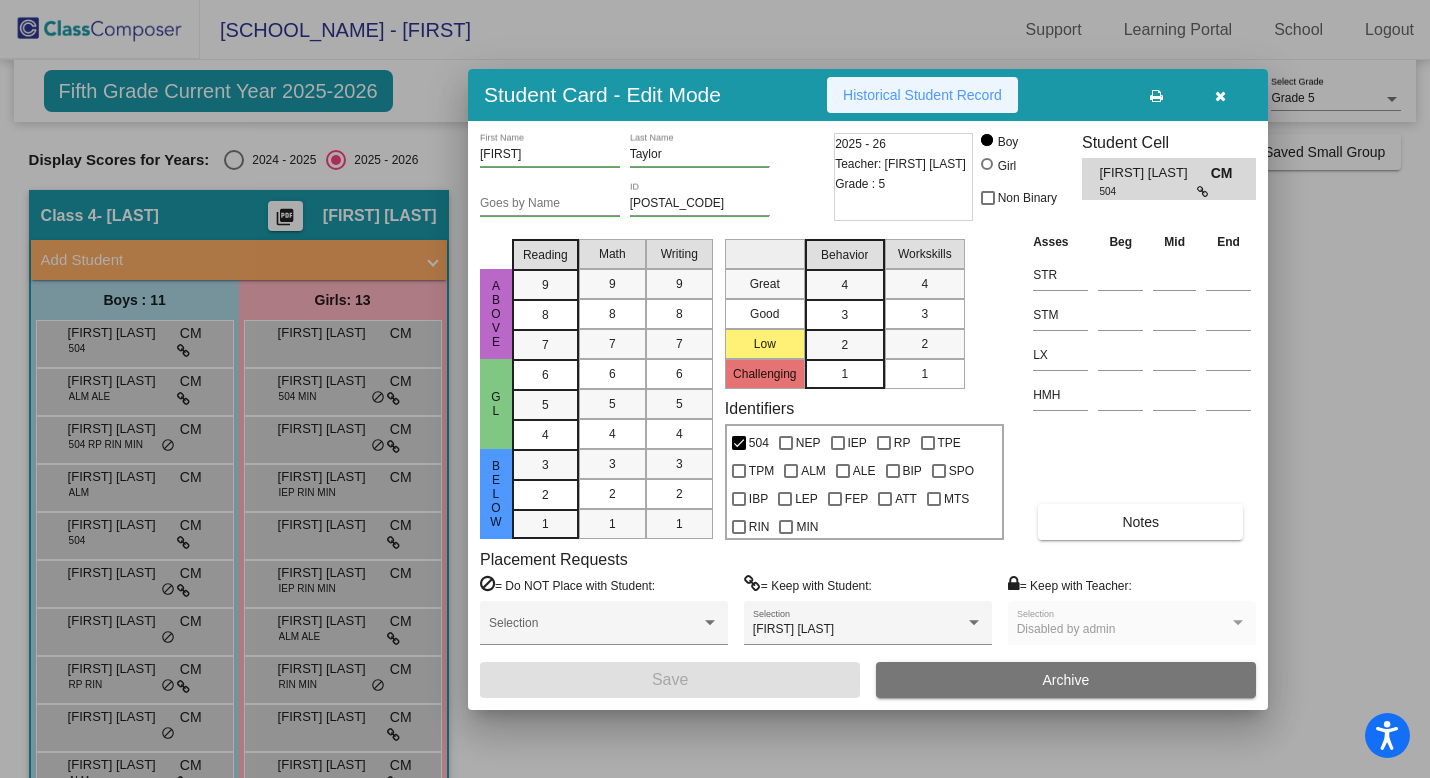 click on "Historical Student Record" at bounding box center (922, 95) 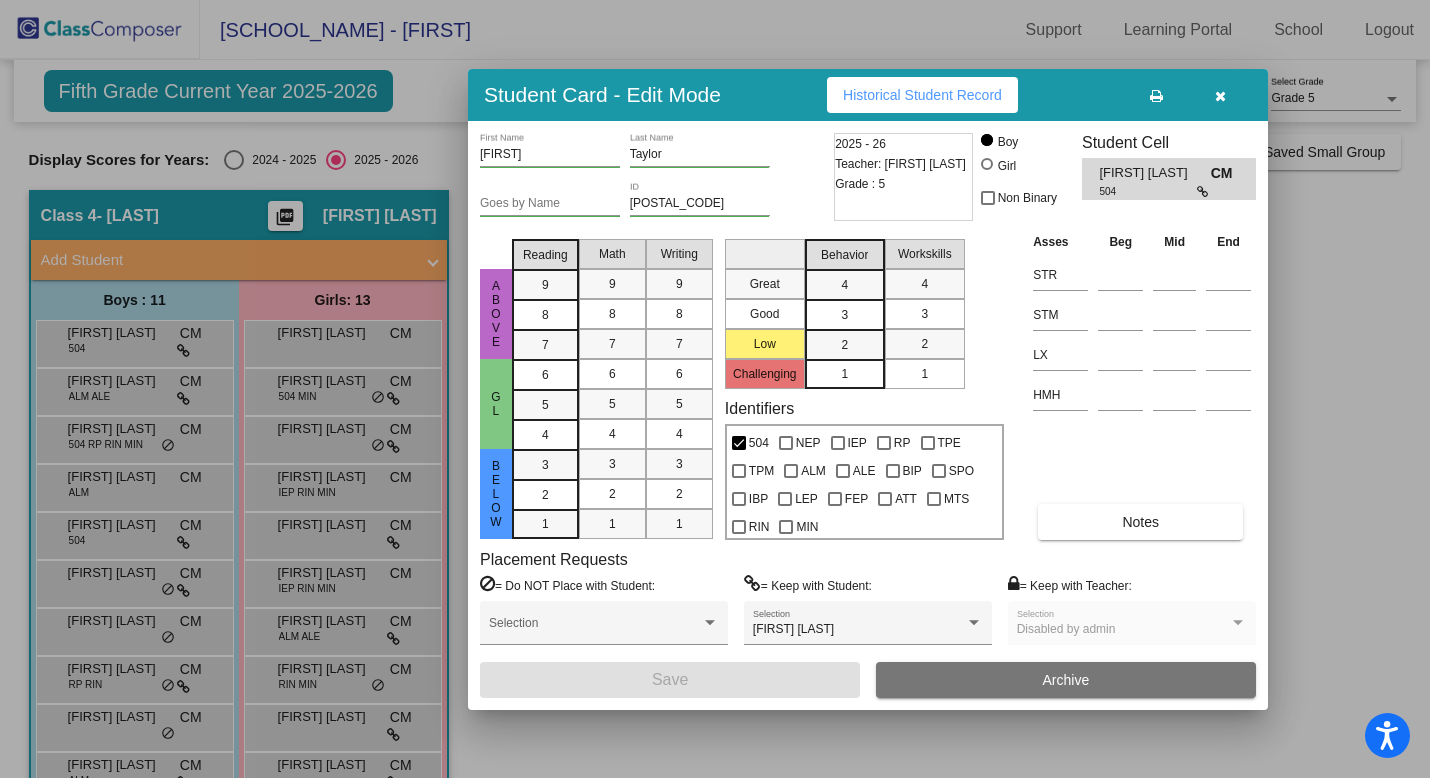 click at bounding box center (1220, 96) 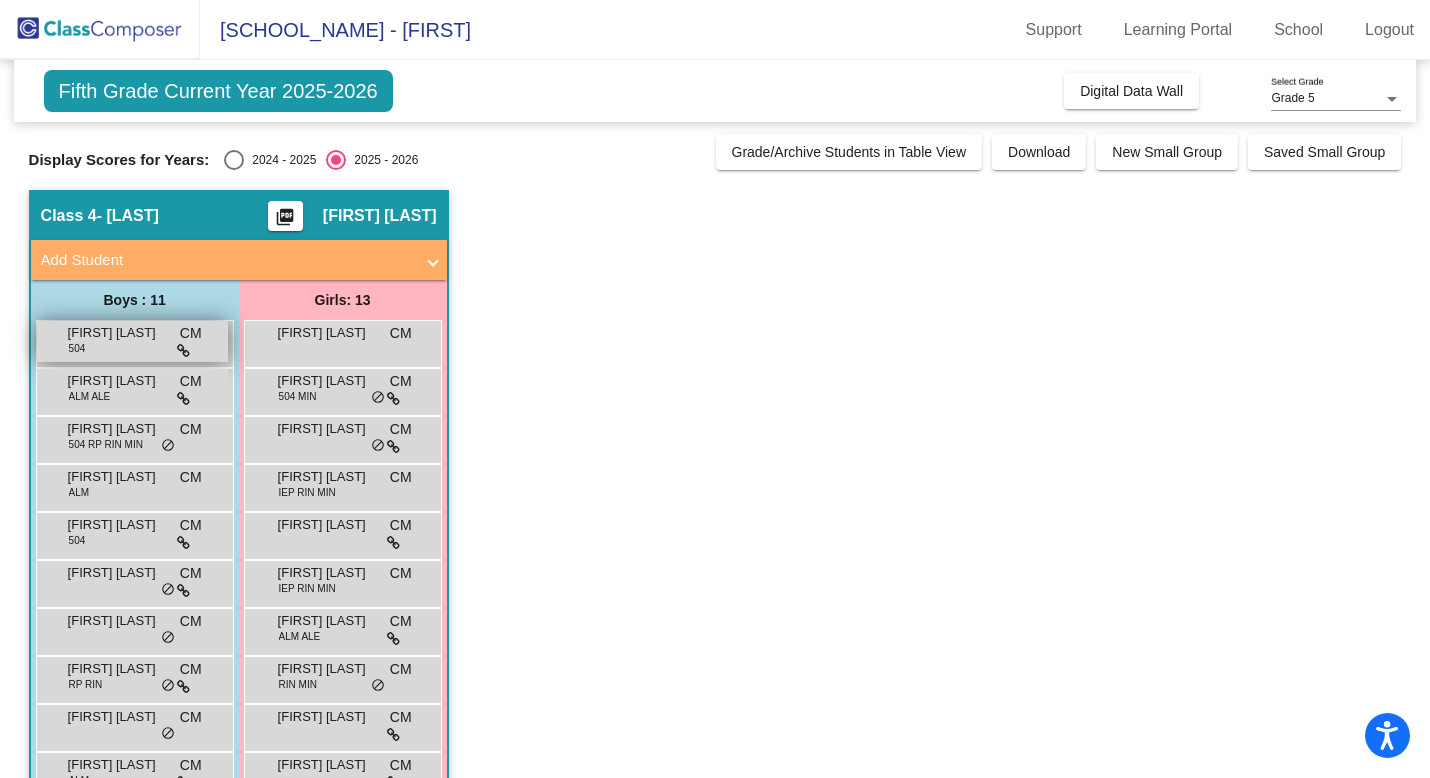 click on "Alexander Woodworth" at bounding box center [118, 333] 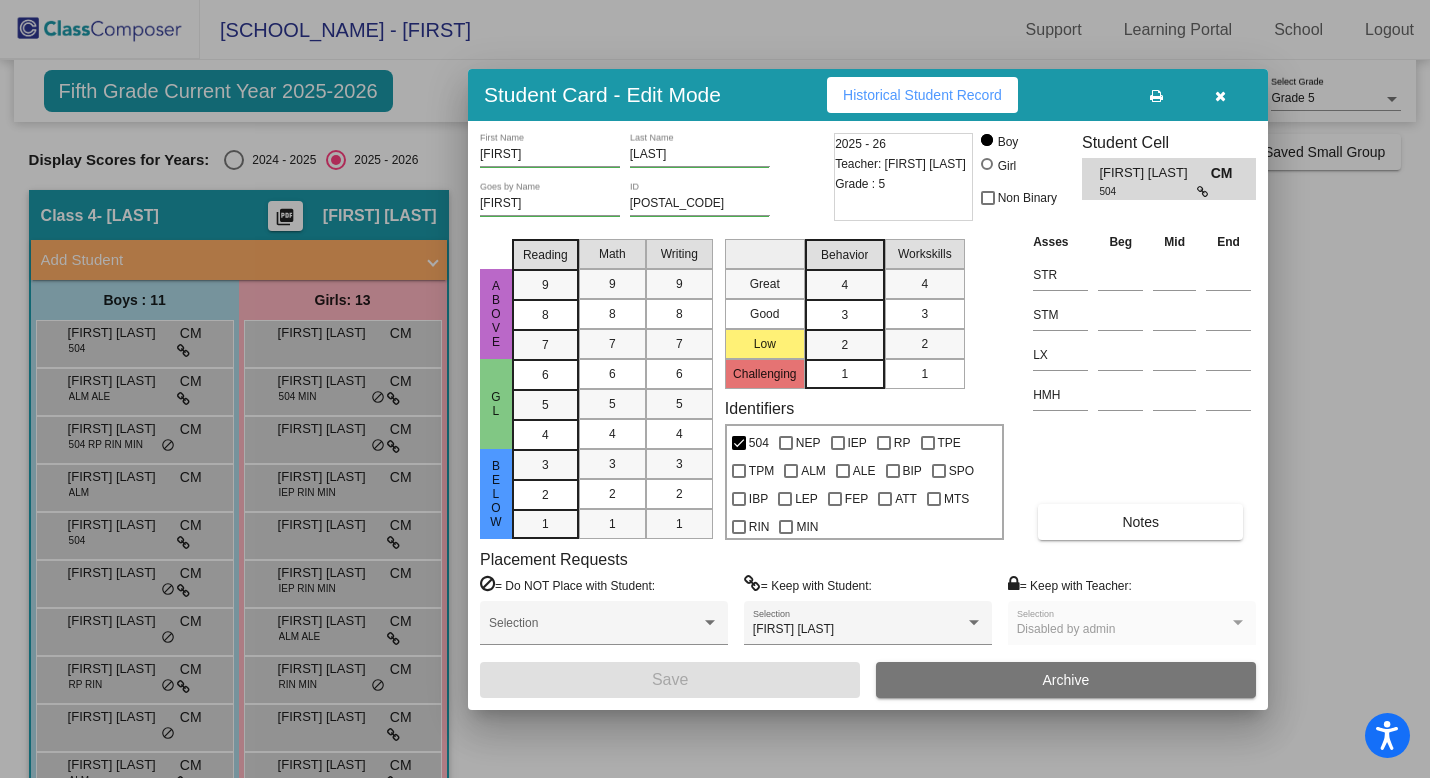 click on "Historical Student Record" at bounding box center (922, 95) 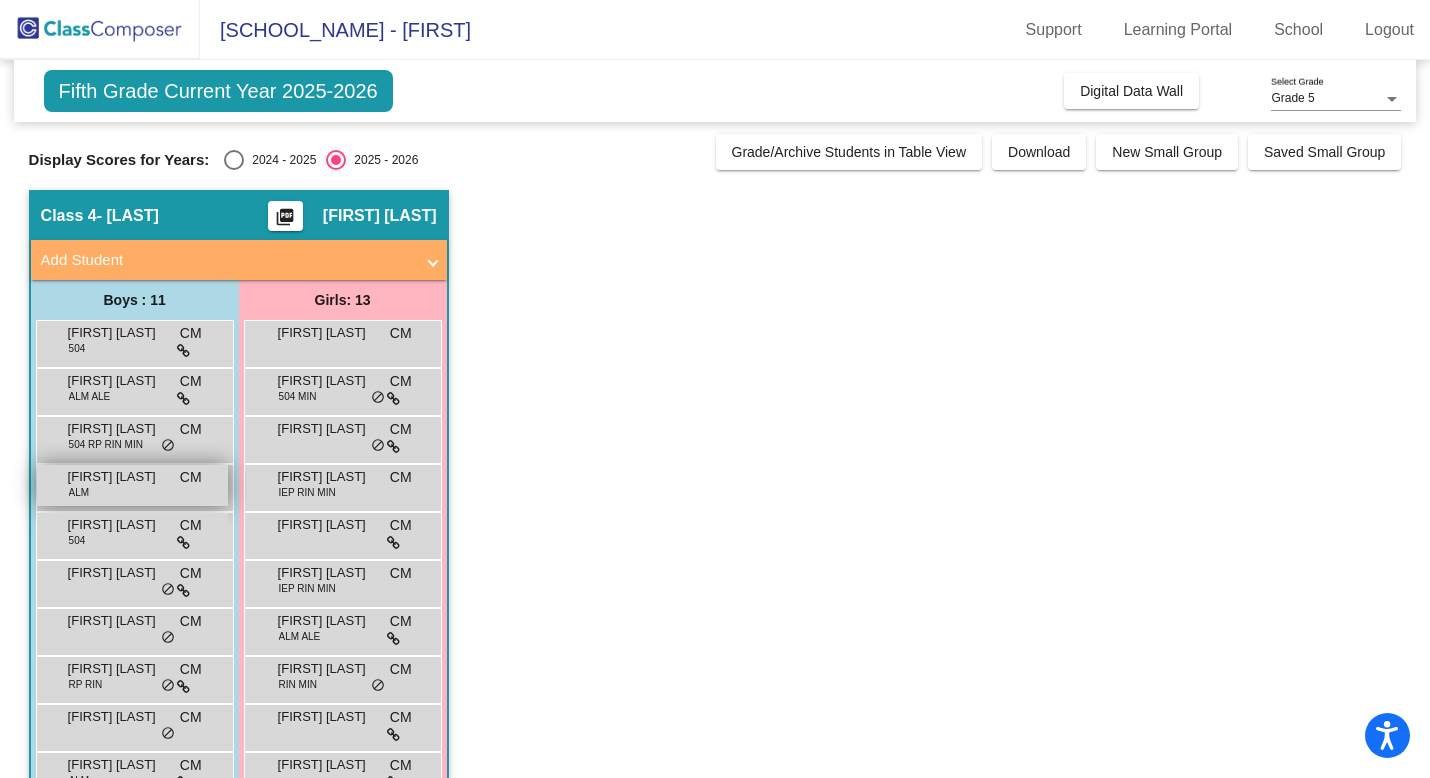 click on "Caleb Spieker" at bounding box center (118, 477) 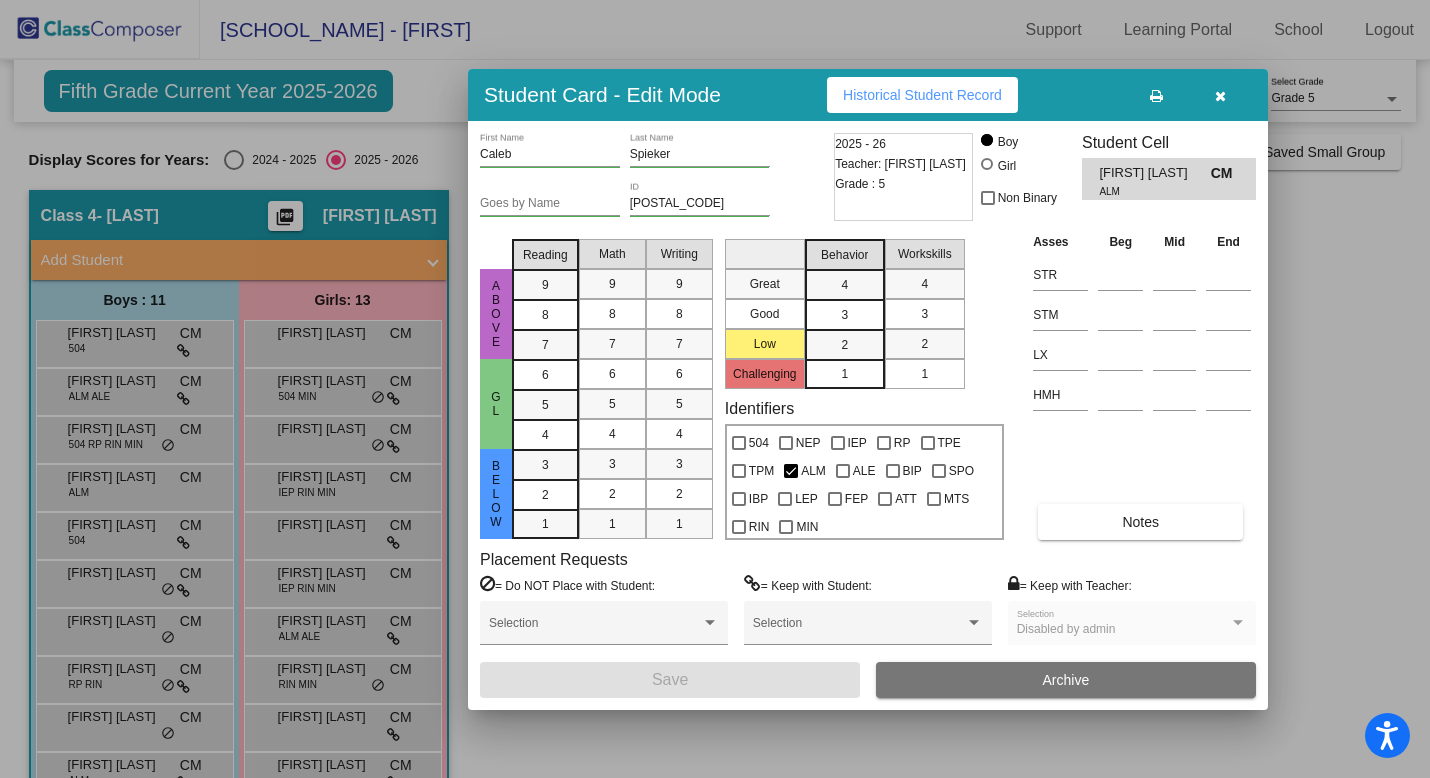 click on "Historical Student Record" at bounding box center (922, 95) 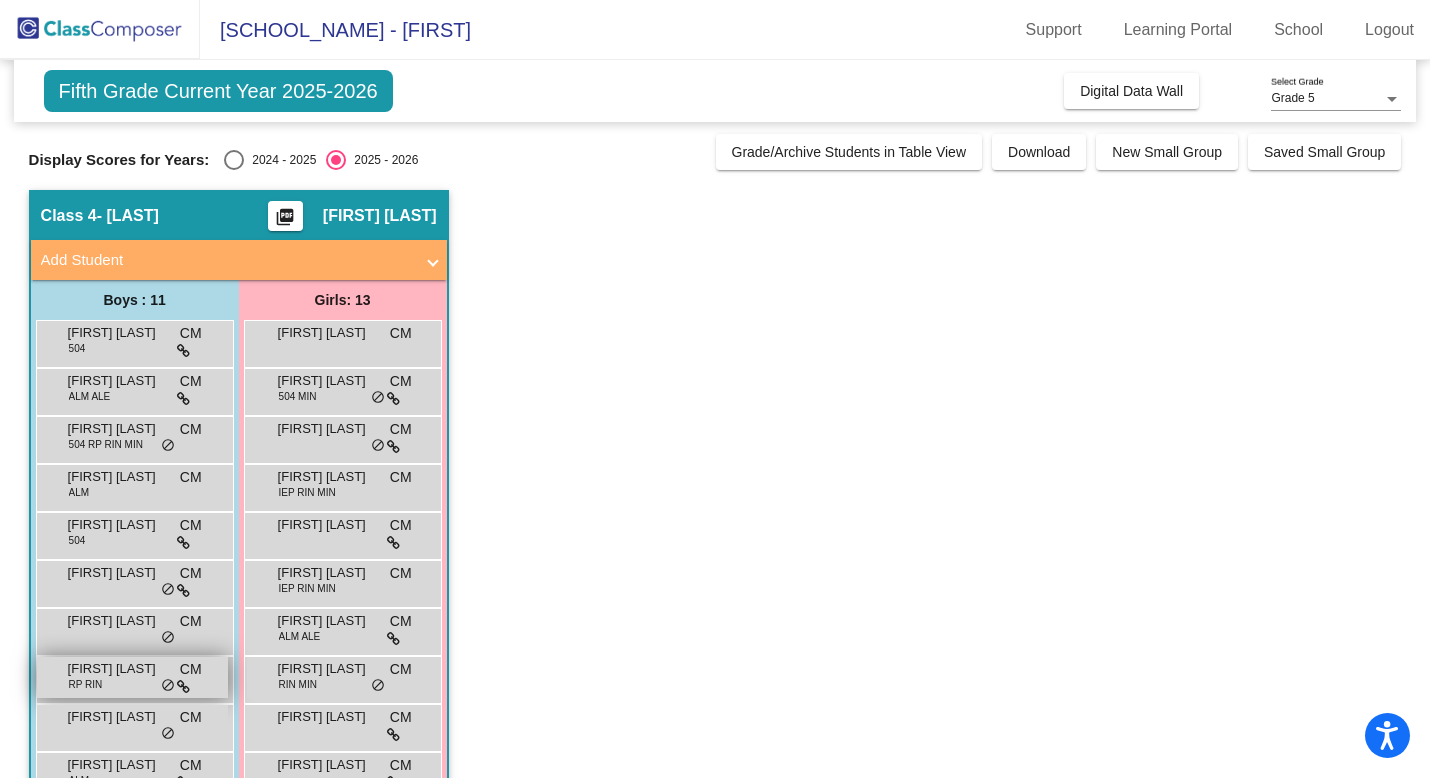 click on "Elijah Sifuentes" at bounding box center (118, 669) 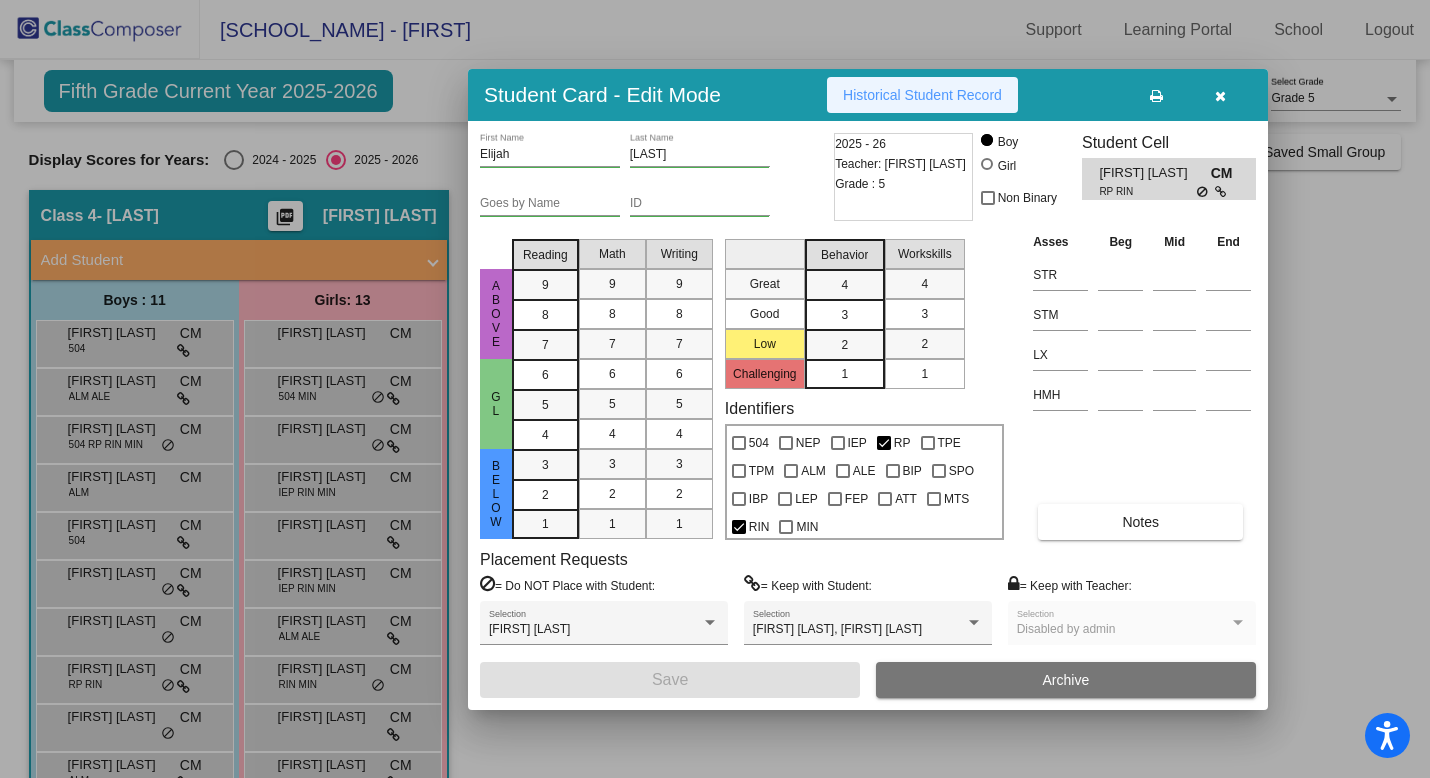 click on "Historical Student Record" at bounding box center [922, 95] 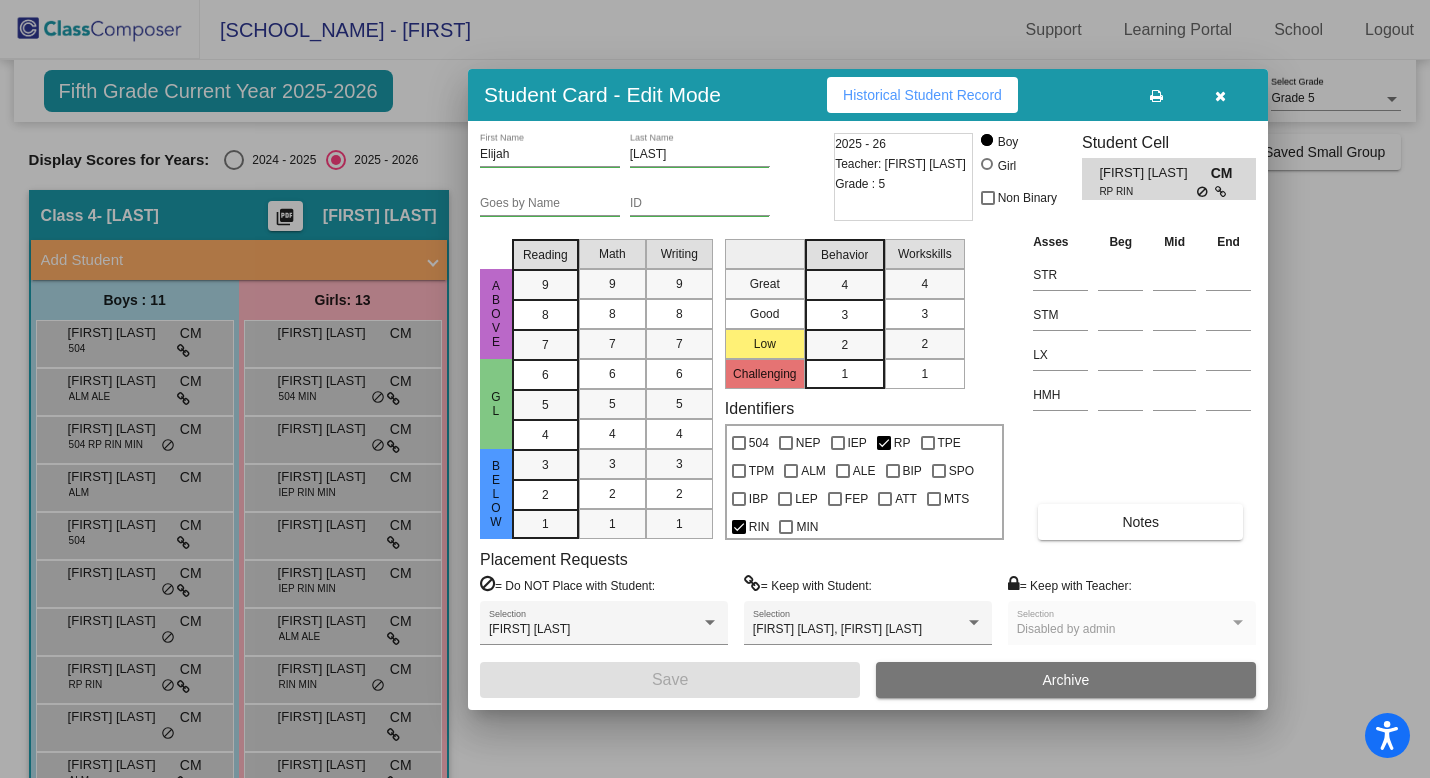 click at bounding box center (1220, 96) 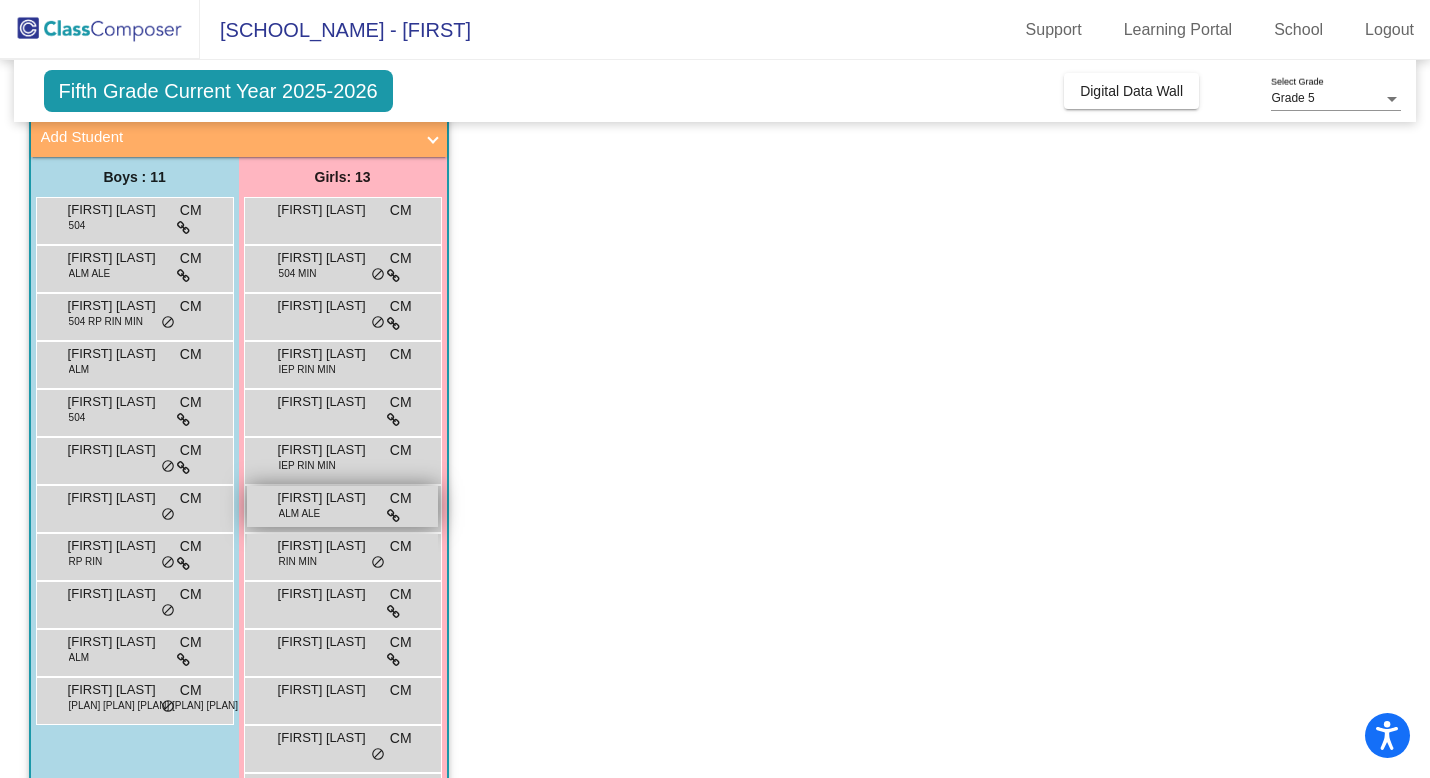 scroll, scrollTop: 198, scrollLeft: 0, axis: vertical 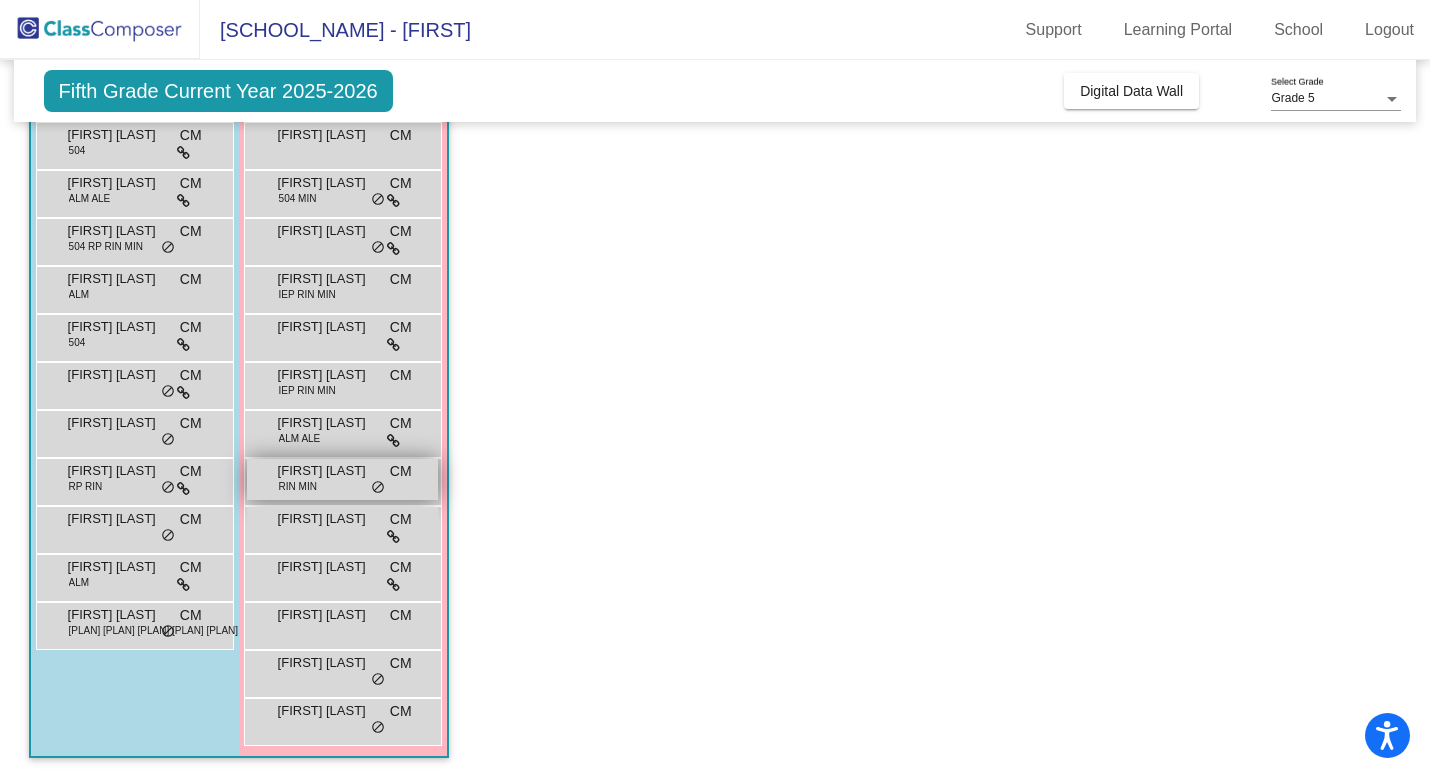 click on "Melani Marquez-Vargas" at bounding box center [328, 471] 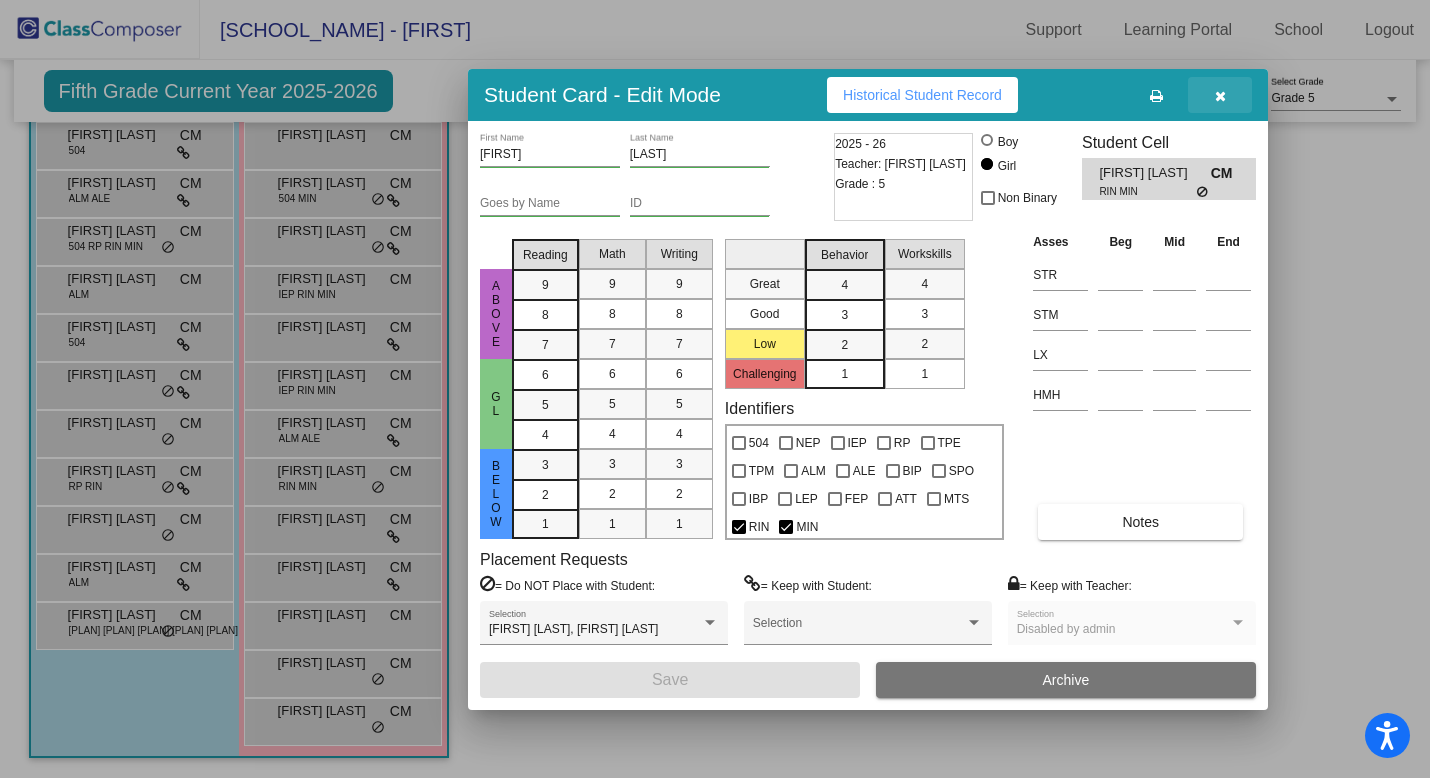 click at bounding box center [1220, 96] 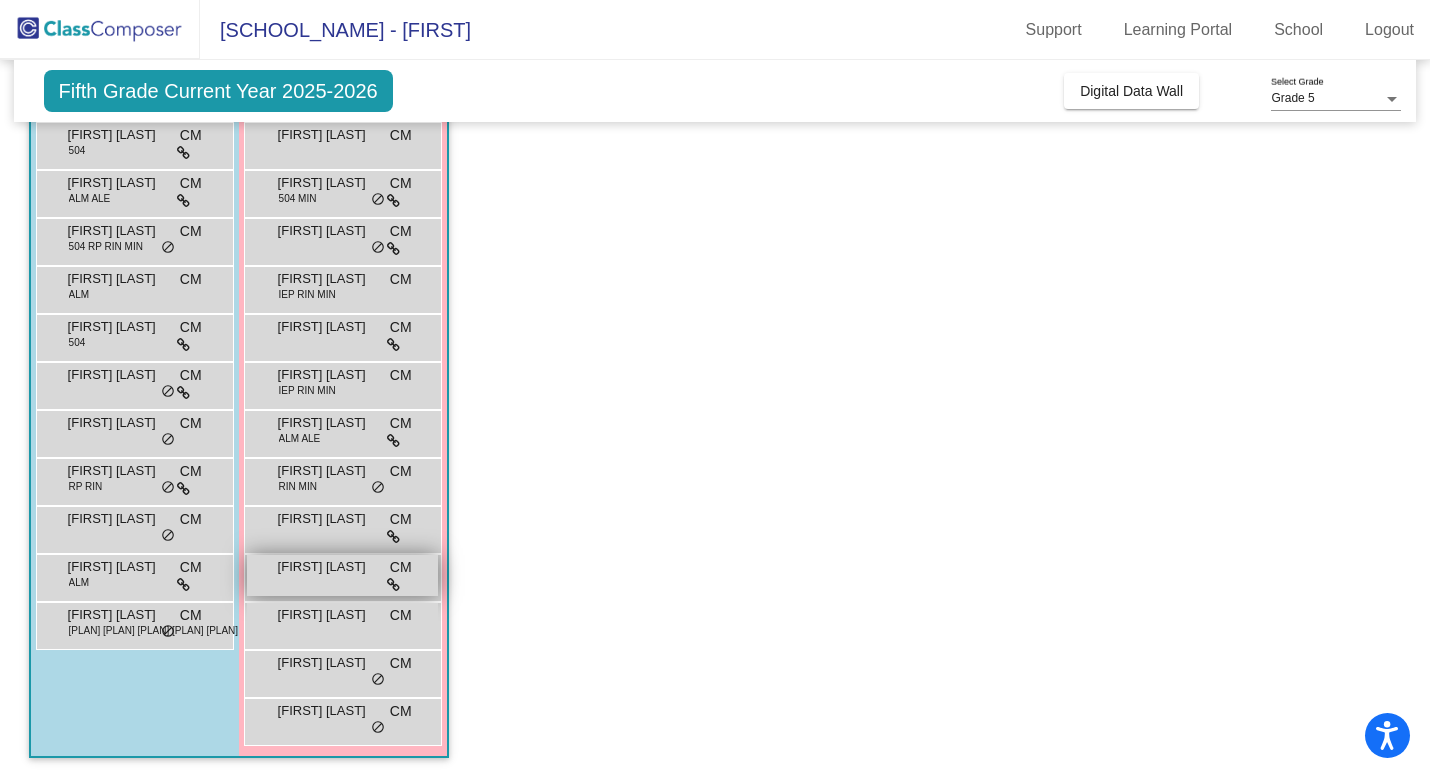 click on "Mia Marquez" at bounding box center [328, 567] 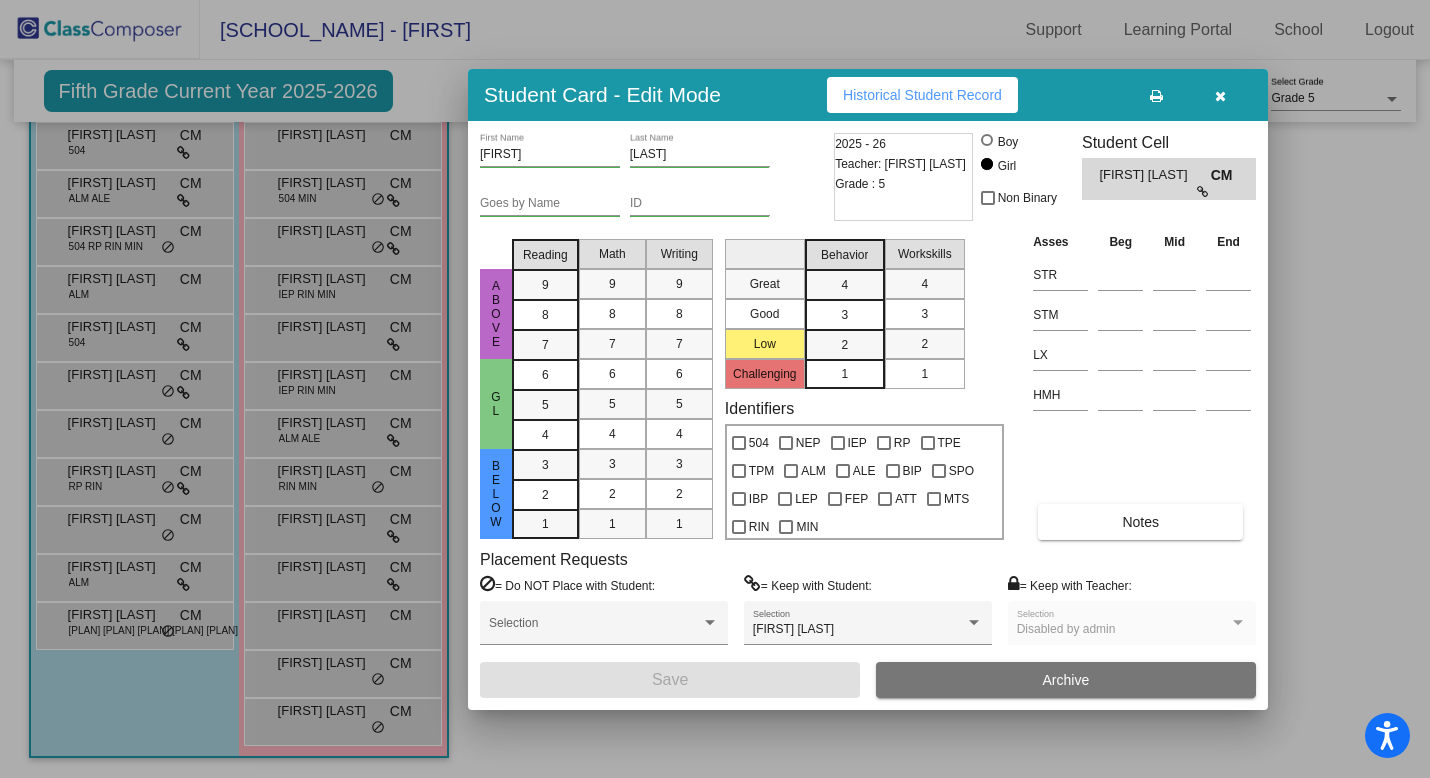 click on "Historical Student Record" at bounding box center (922, 95) 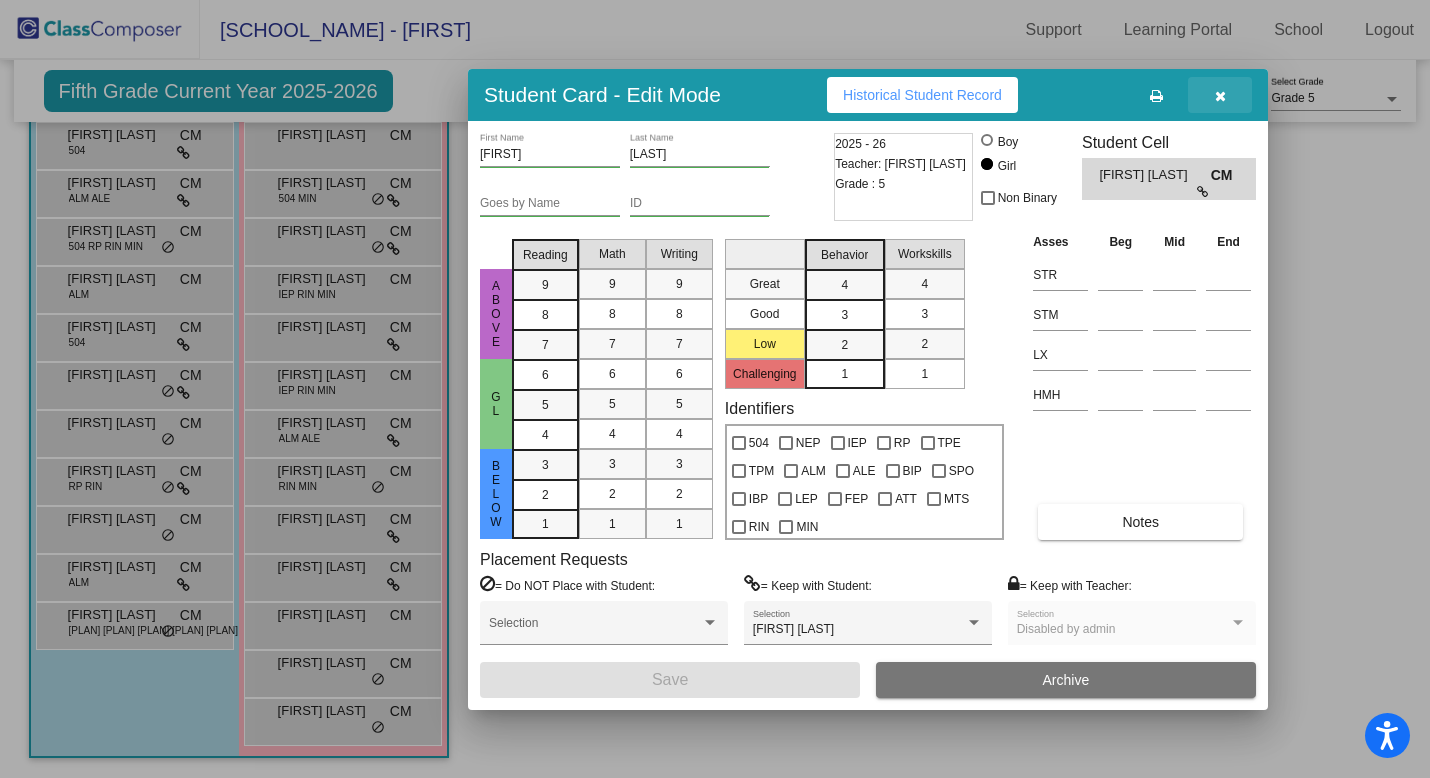 click at bounding box center (1220, 96) 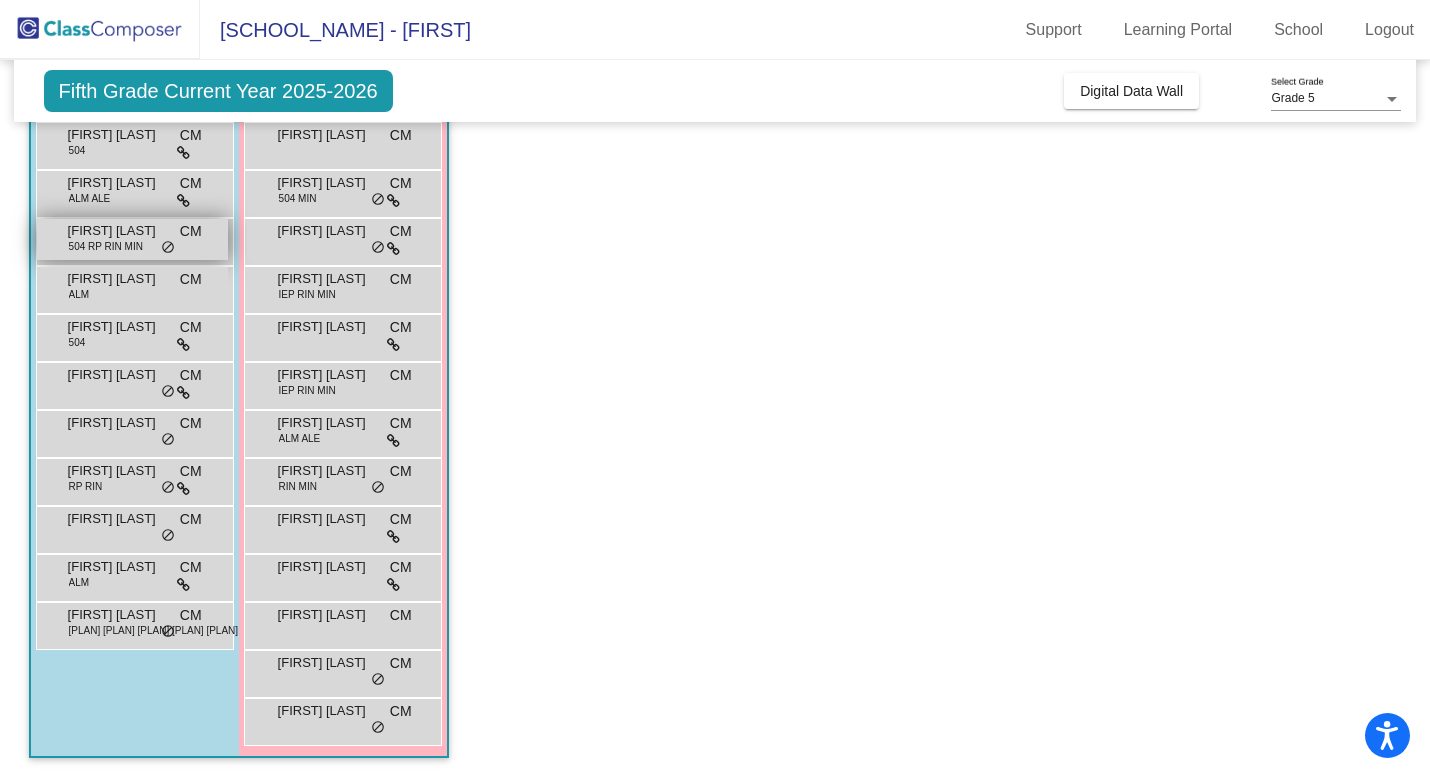 click on "504 RP RIN MIN" at bounding box center [106, 246] 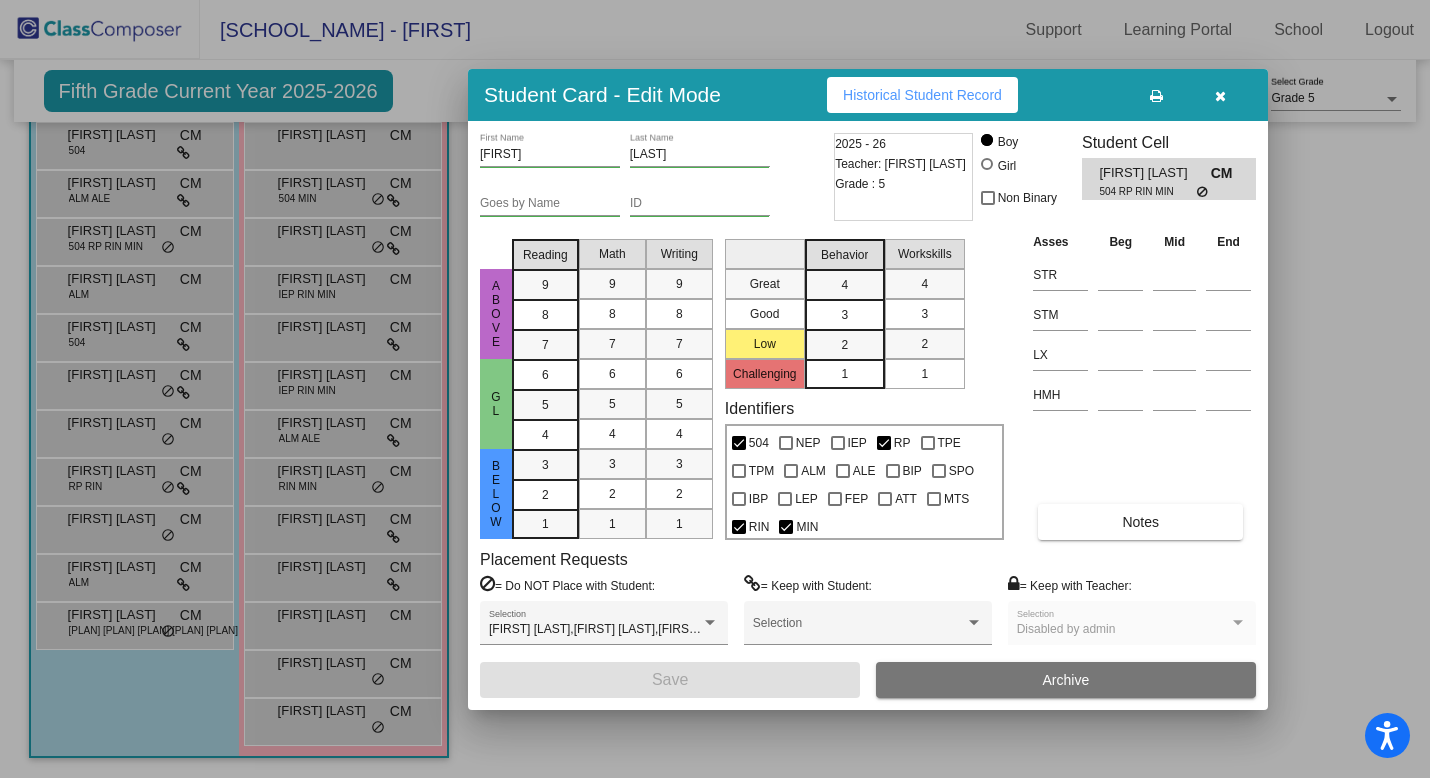 click at bounding box center (1220, 95) 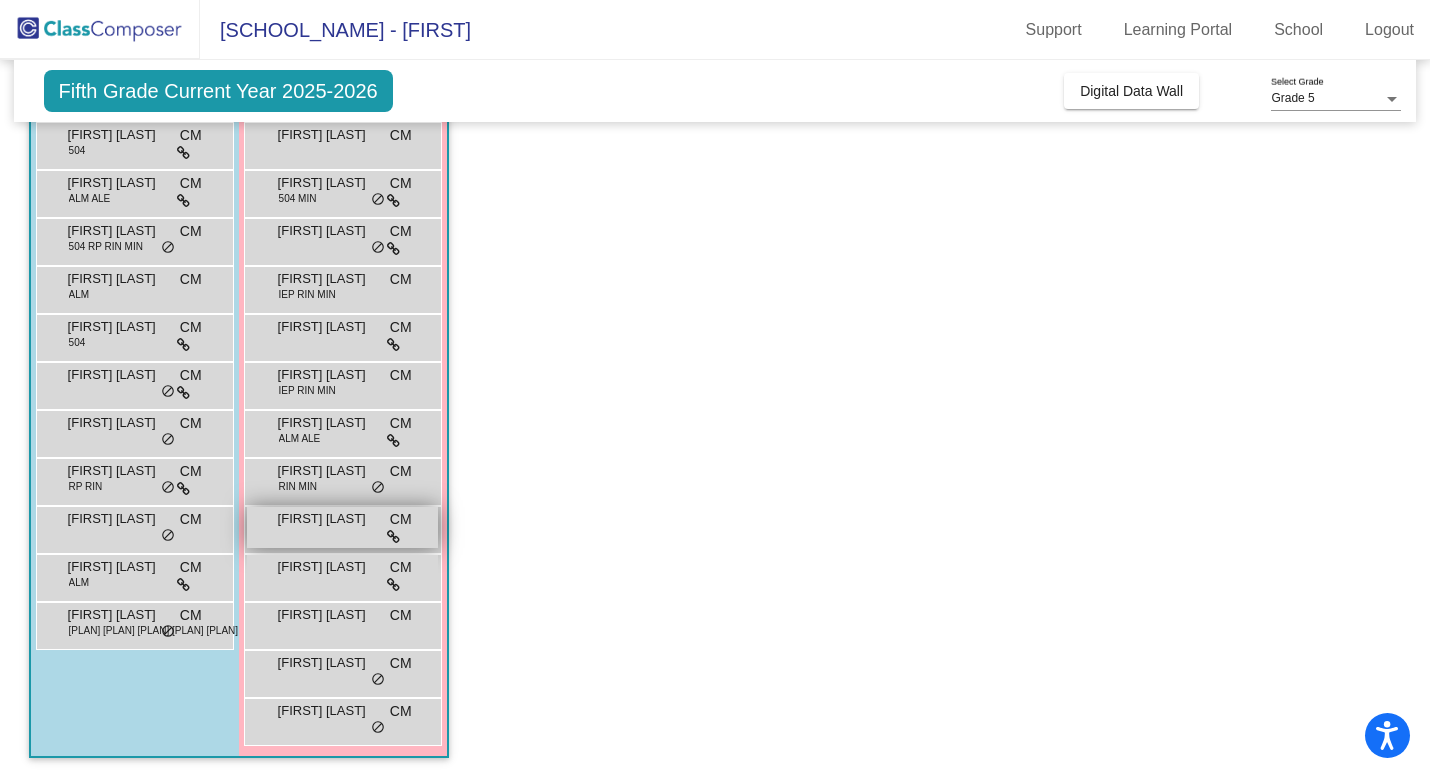 click on "Mia Jones" at bounding box center (328, 519) 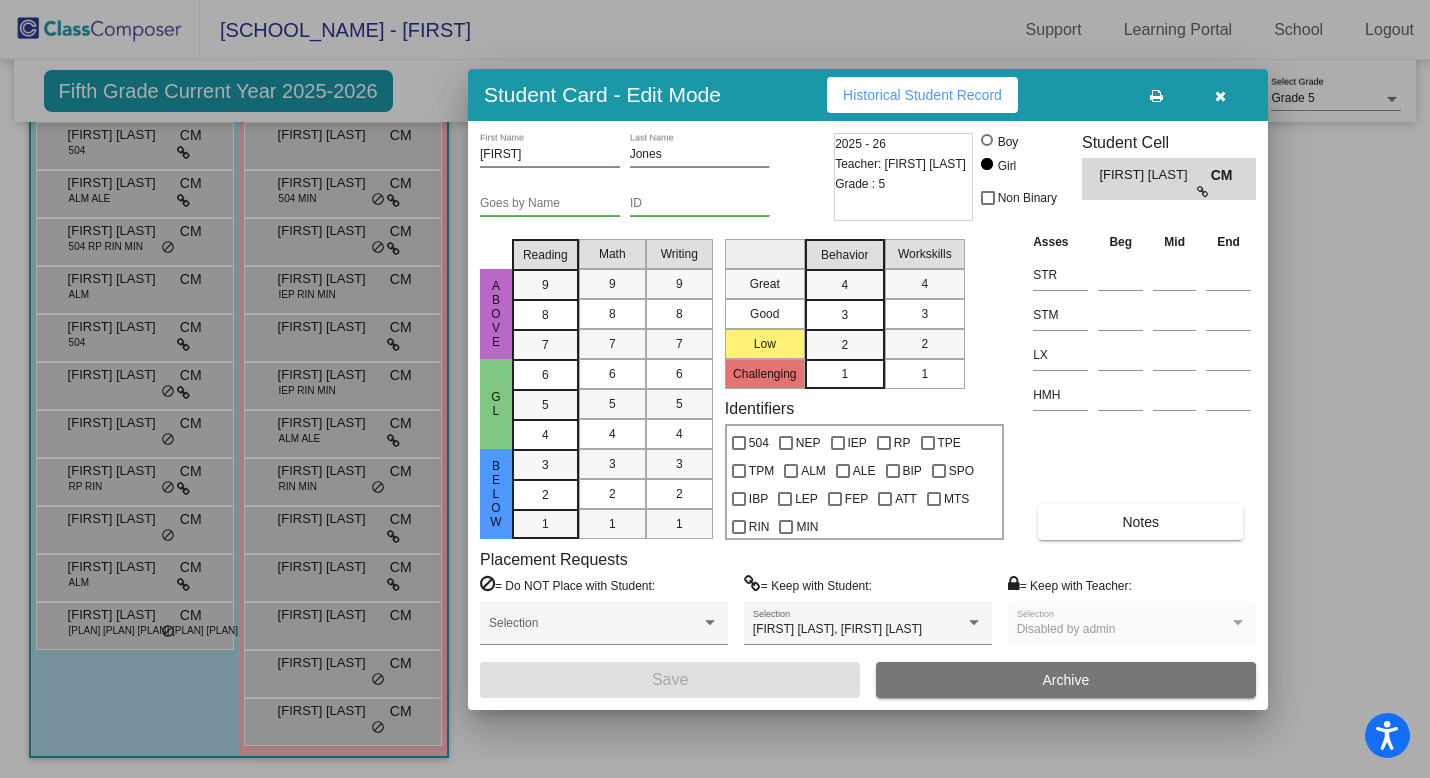 click on "Historical Student Record" at bounding box center [922, 95] 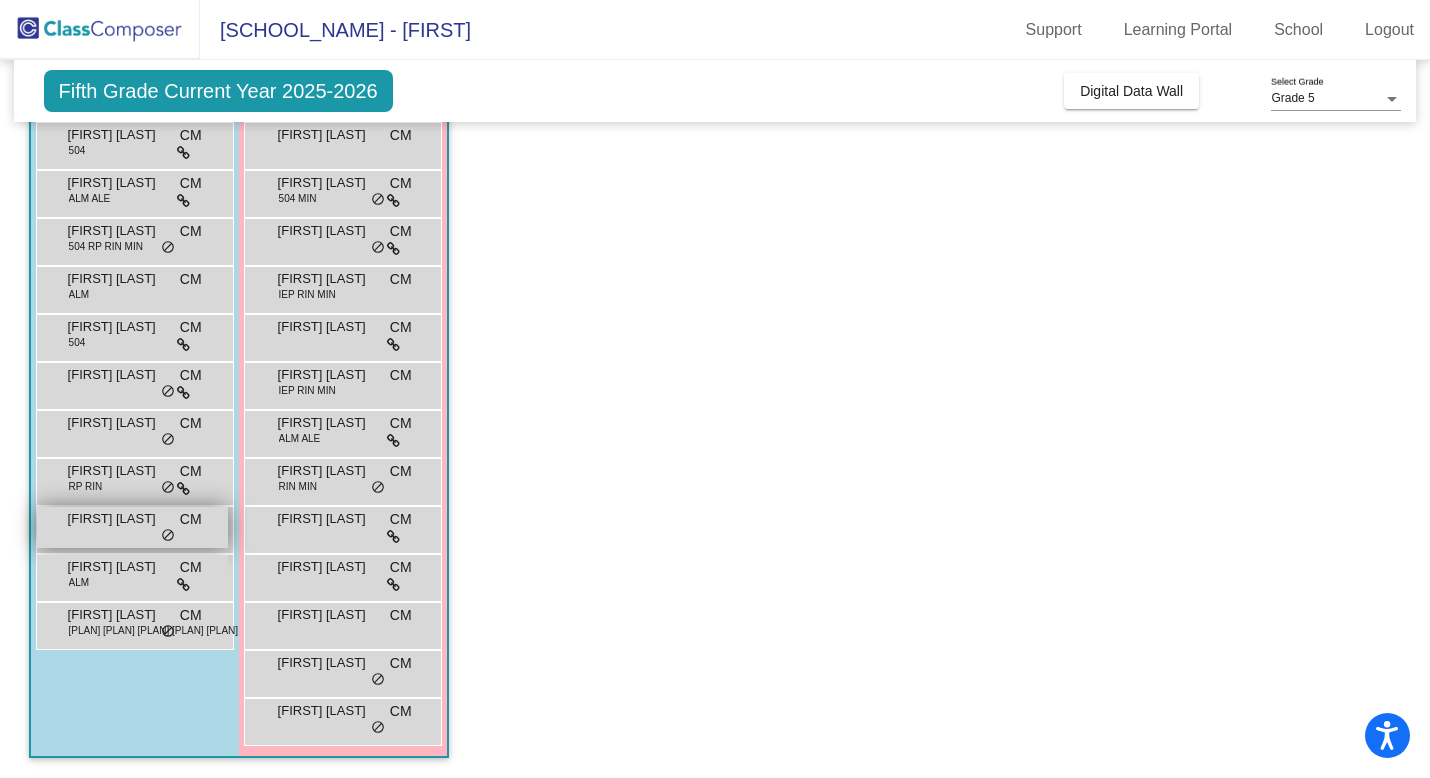 click on "JaVeyin Holloway" at bounding box center [118, 519] 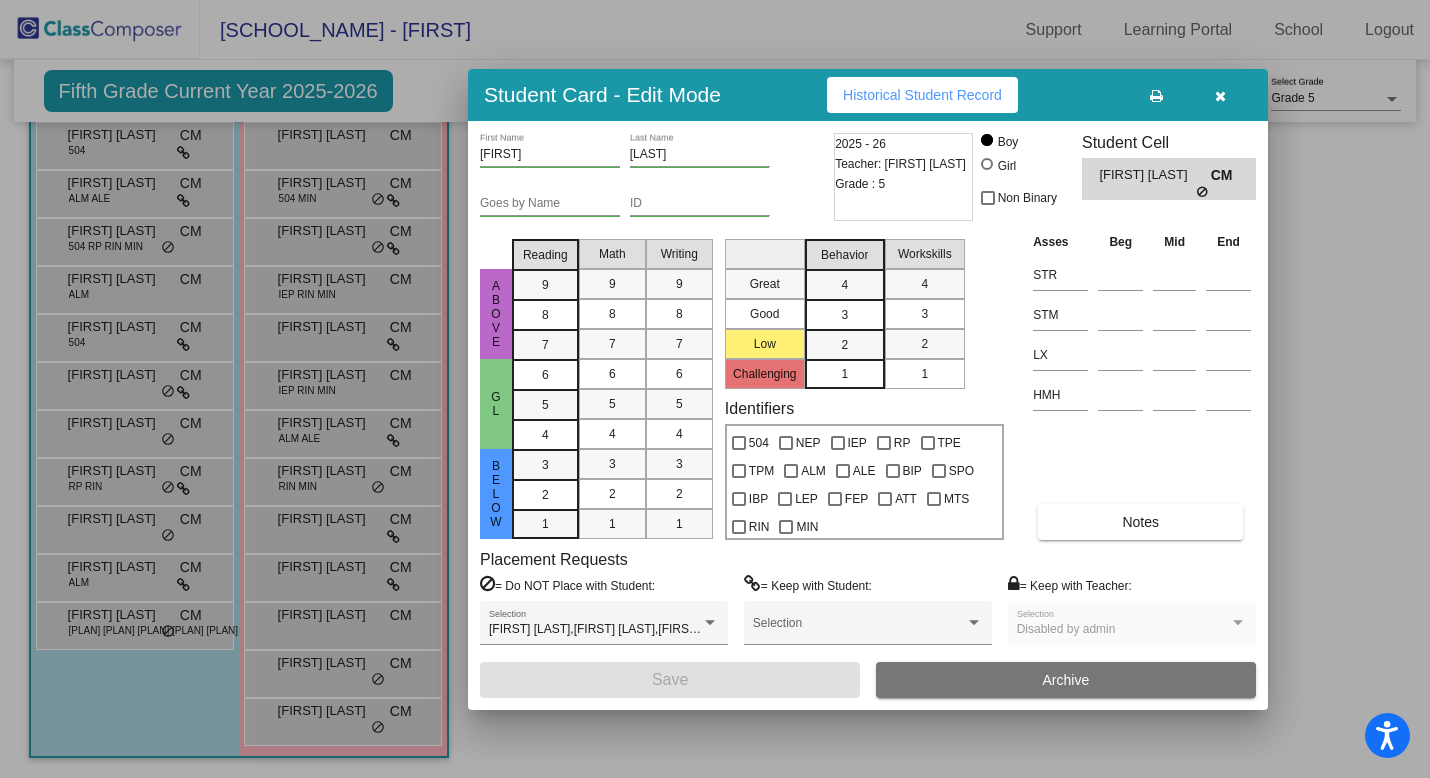 click on "Historical Student Record" at bounding box center (922, 95) 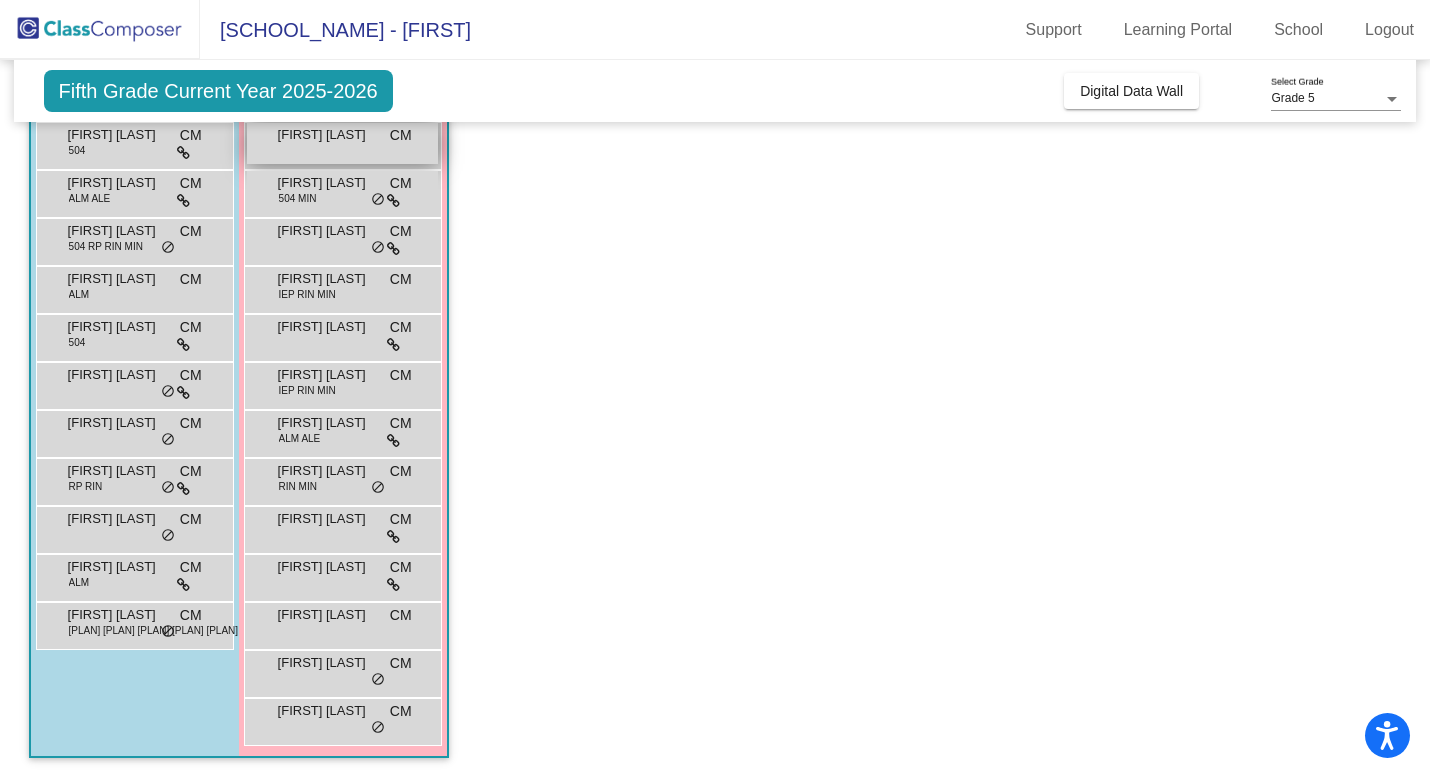 click on "Azalea Gregg" at bounding box center [328, 135] 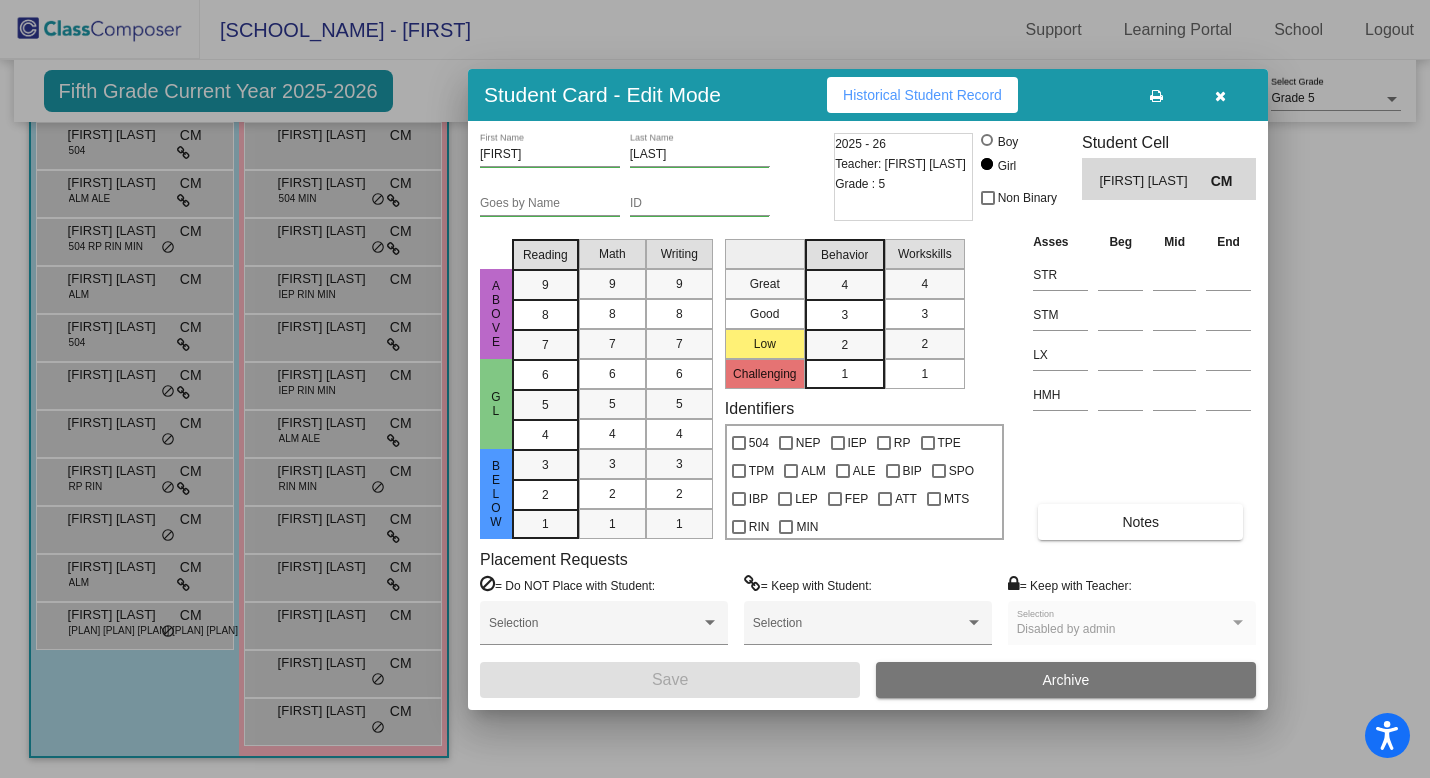 click on "Historical Student Record" at bounding box center [922, 95] 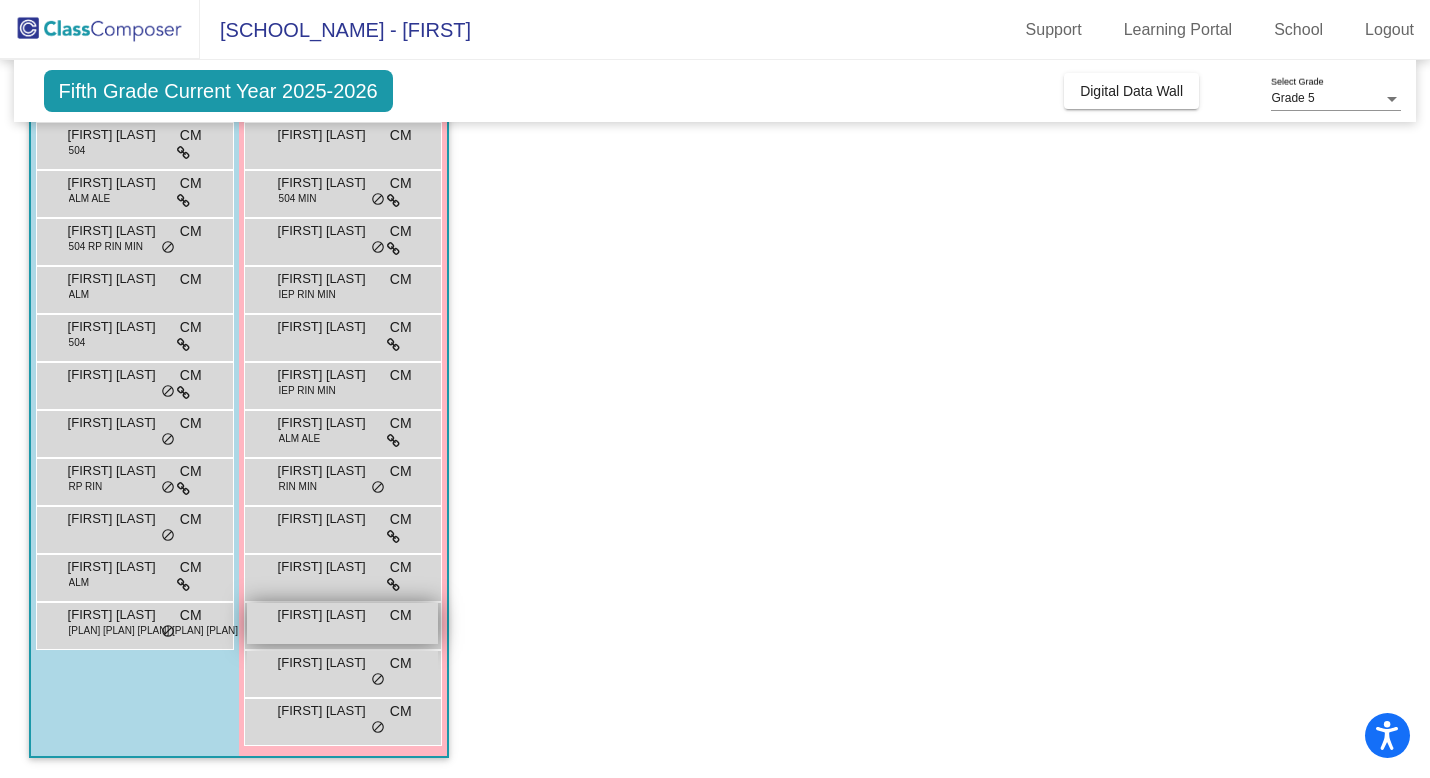 click on "Penelope Gettis CM lock do_not_disturb_alt" at bounding box center (342, 623) 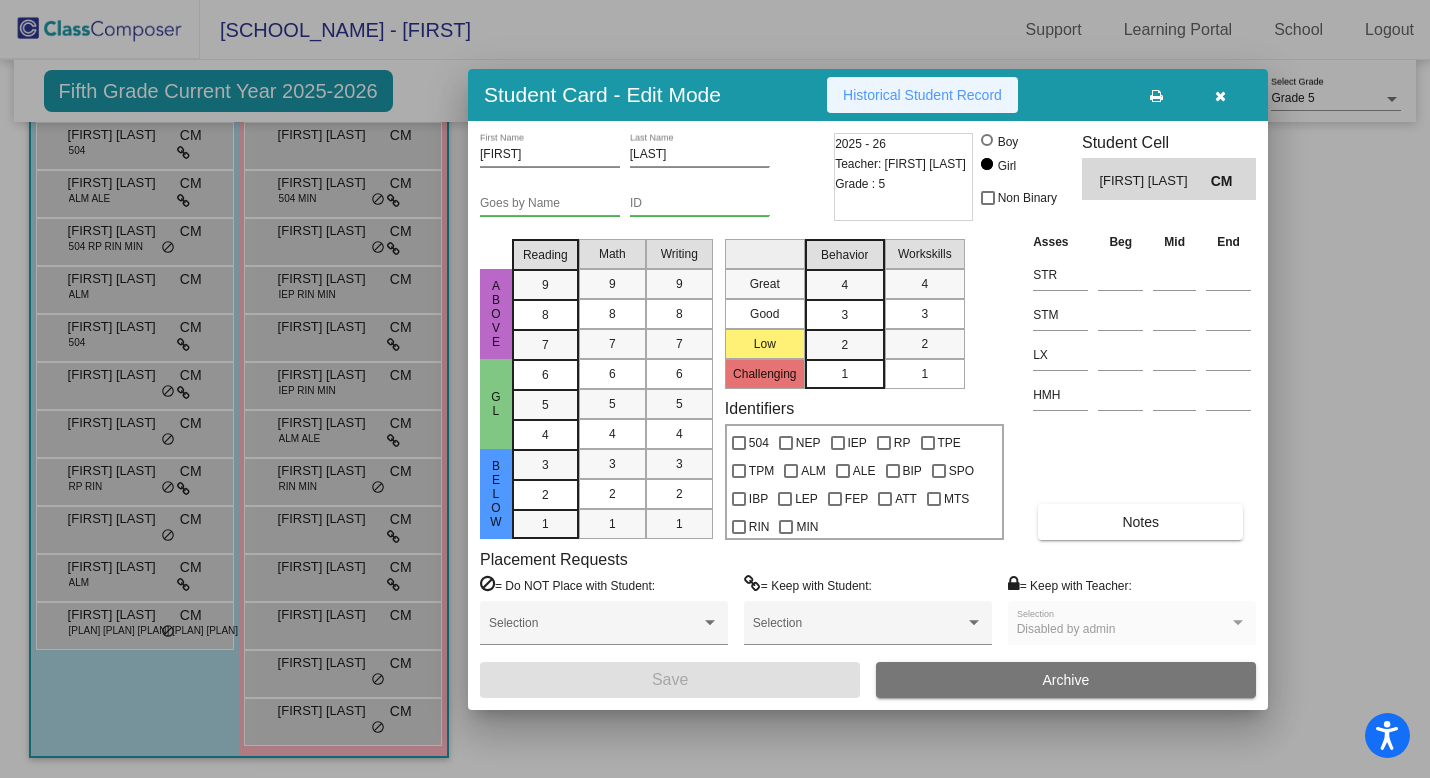 click on "Historical Student Record" at bounding box center (922, 95) 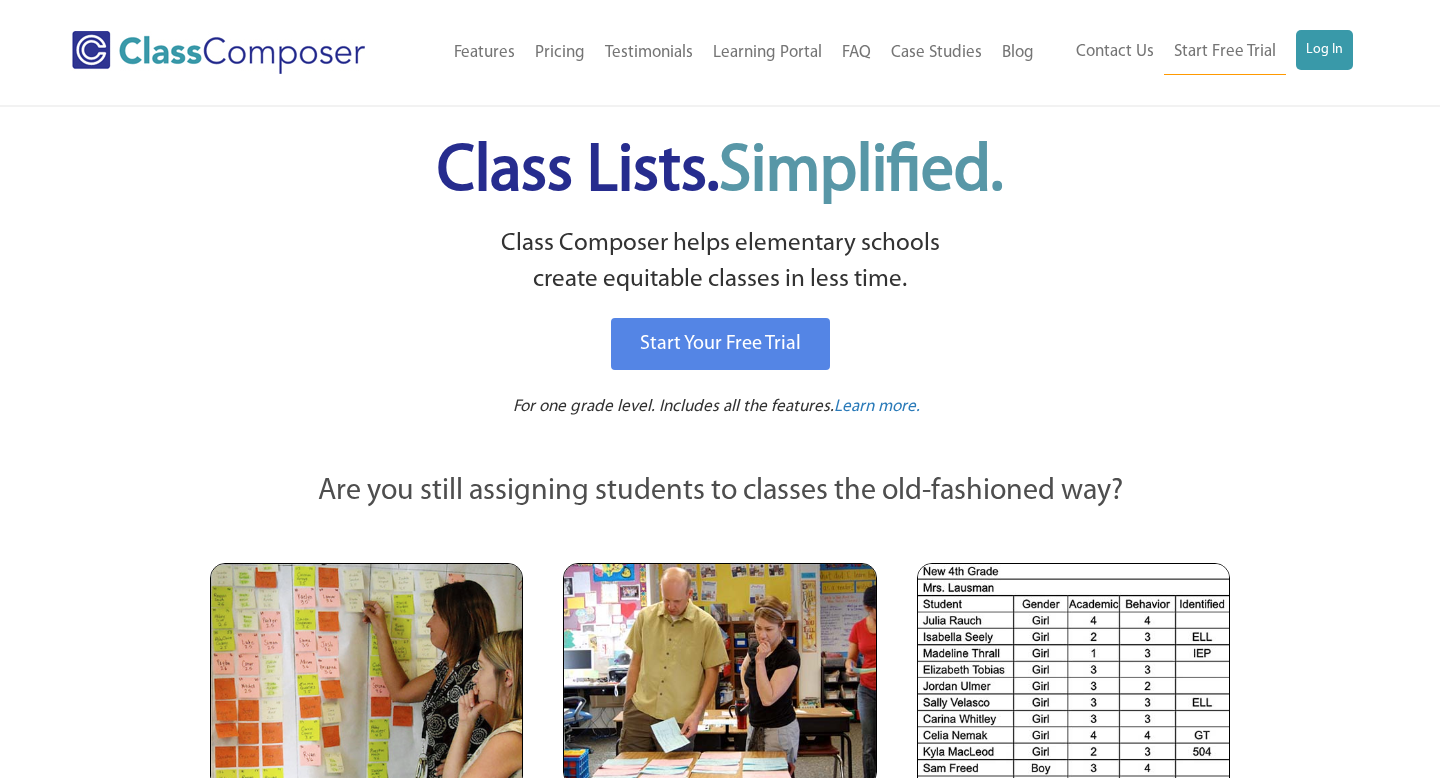 scroll, scrollTop: 0, scrollLeft: 0, axis: both 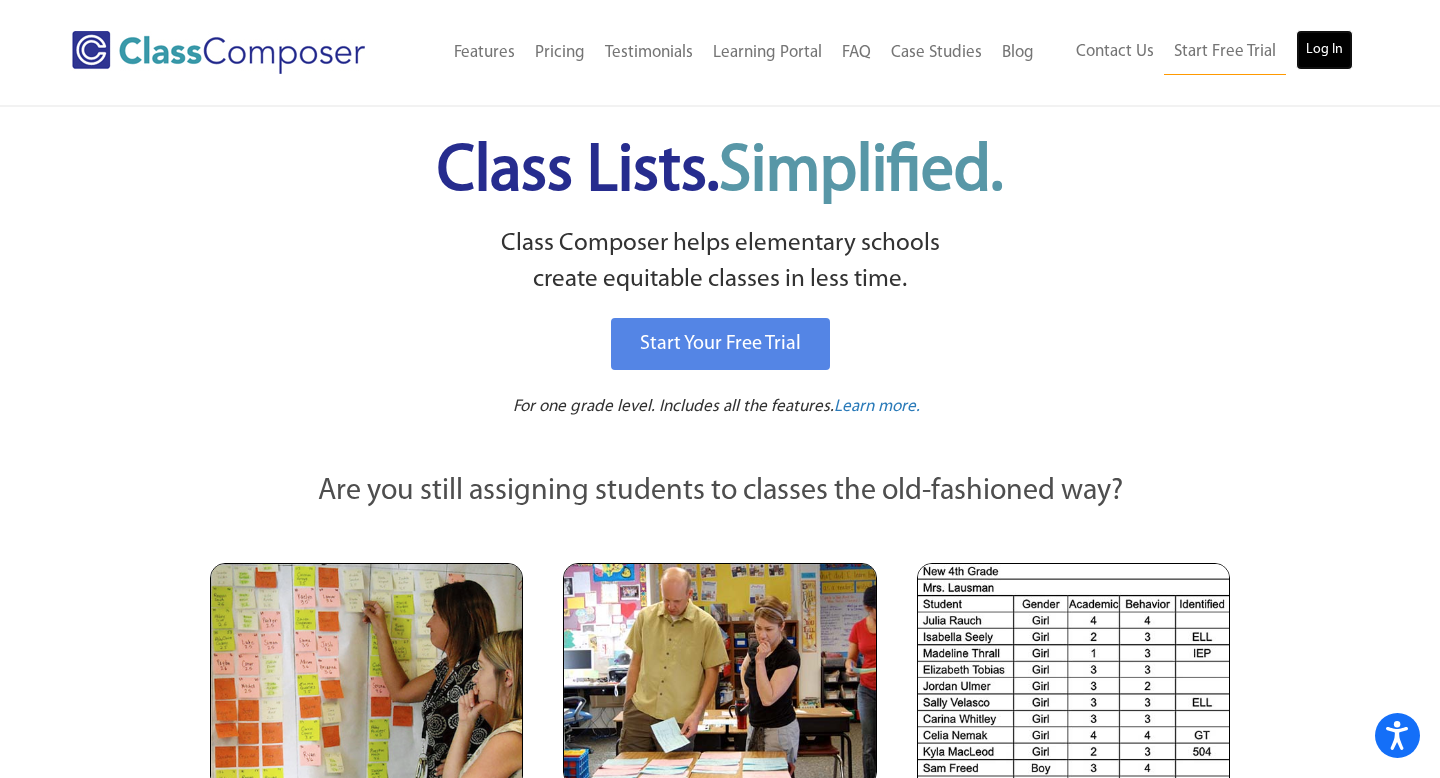 click on "Log In" at bounding box center [1324, 50] 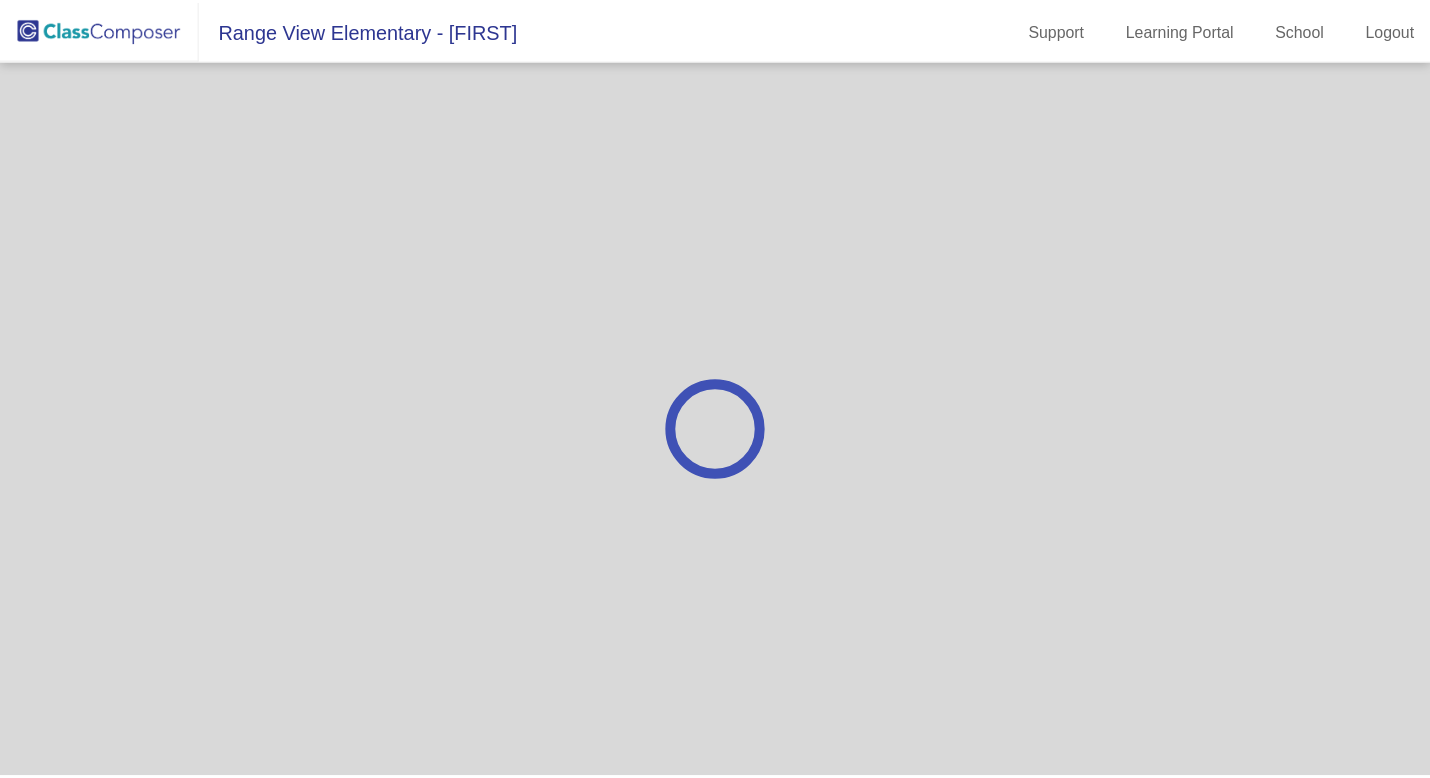scroll, scrollTop: 0, scrollLeft: 0, axis: both 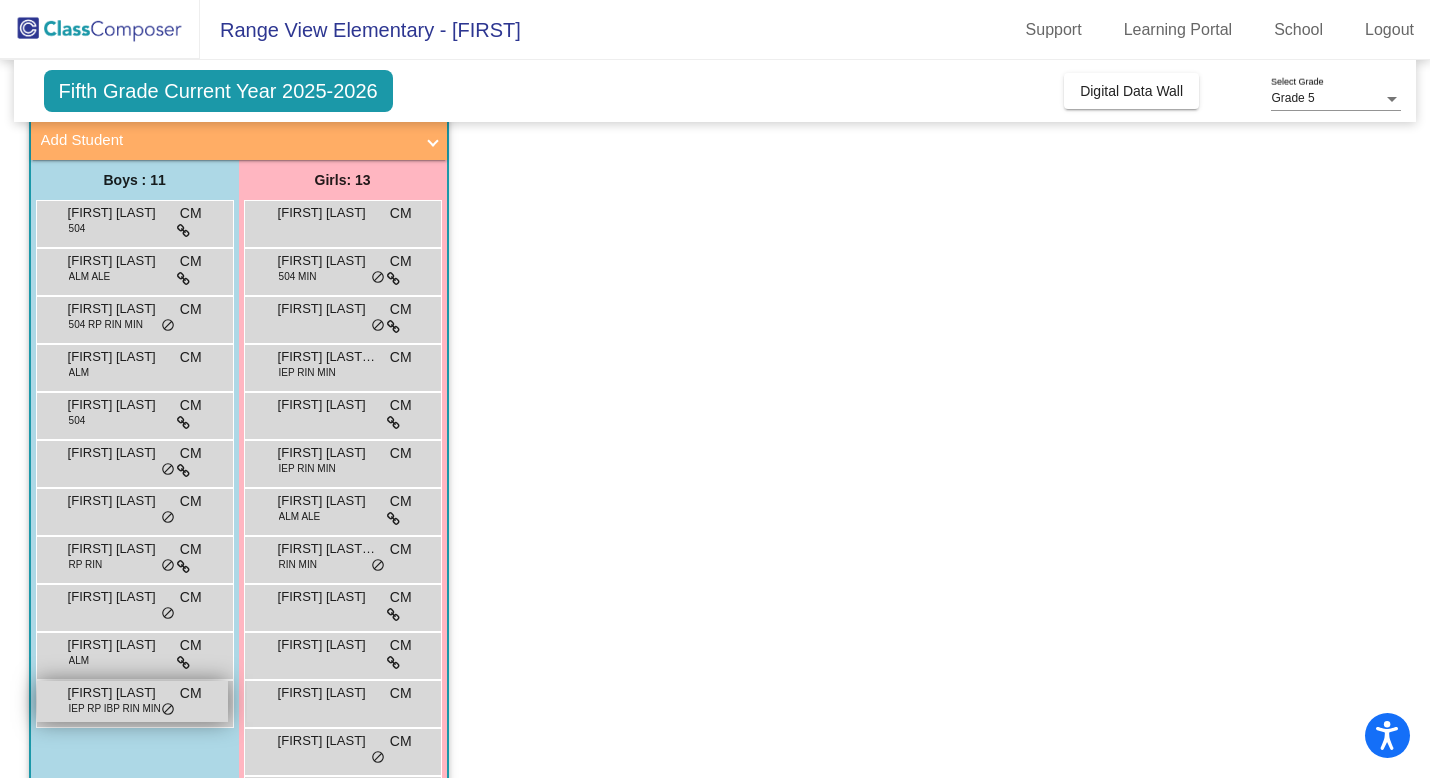click on "[FIRST] [LAST]" at bounding box center (118, 693) 